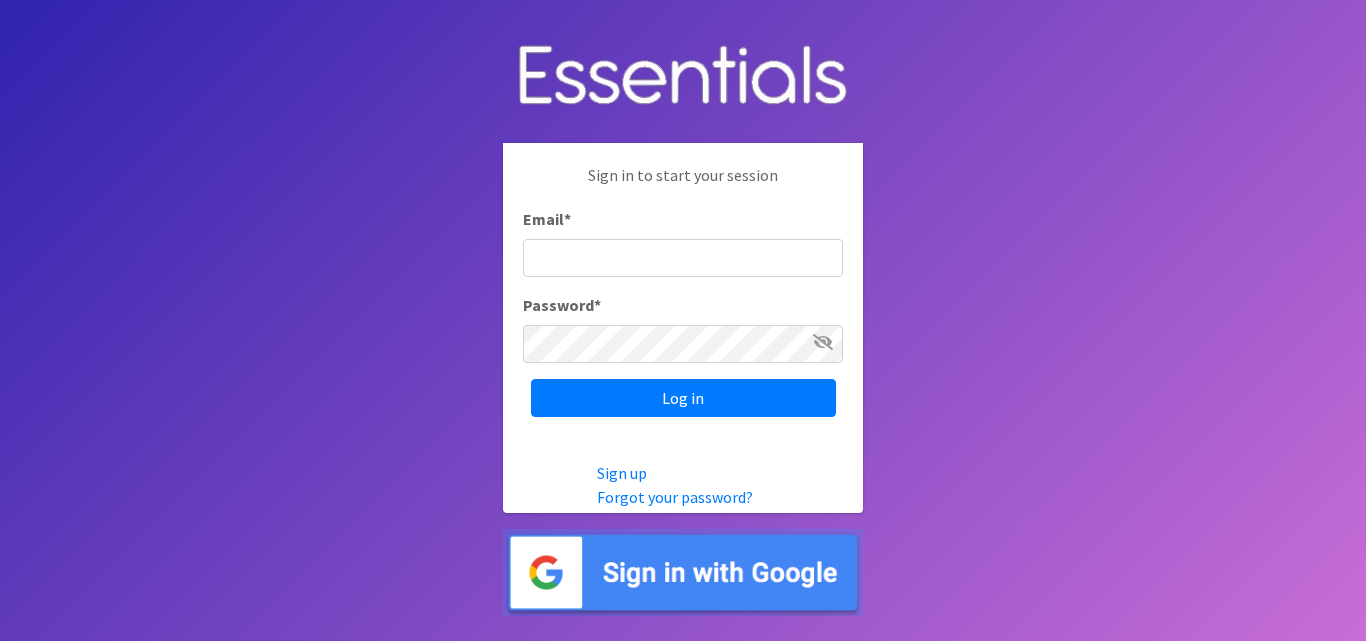 scroll, scrollTop: 0, scrollLeft: 0, axis: both 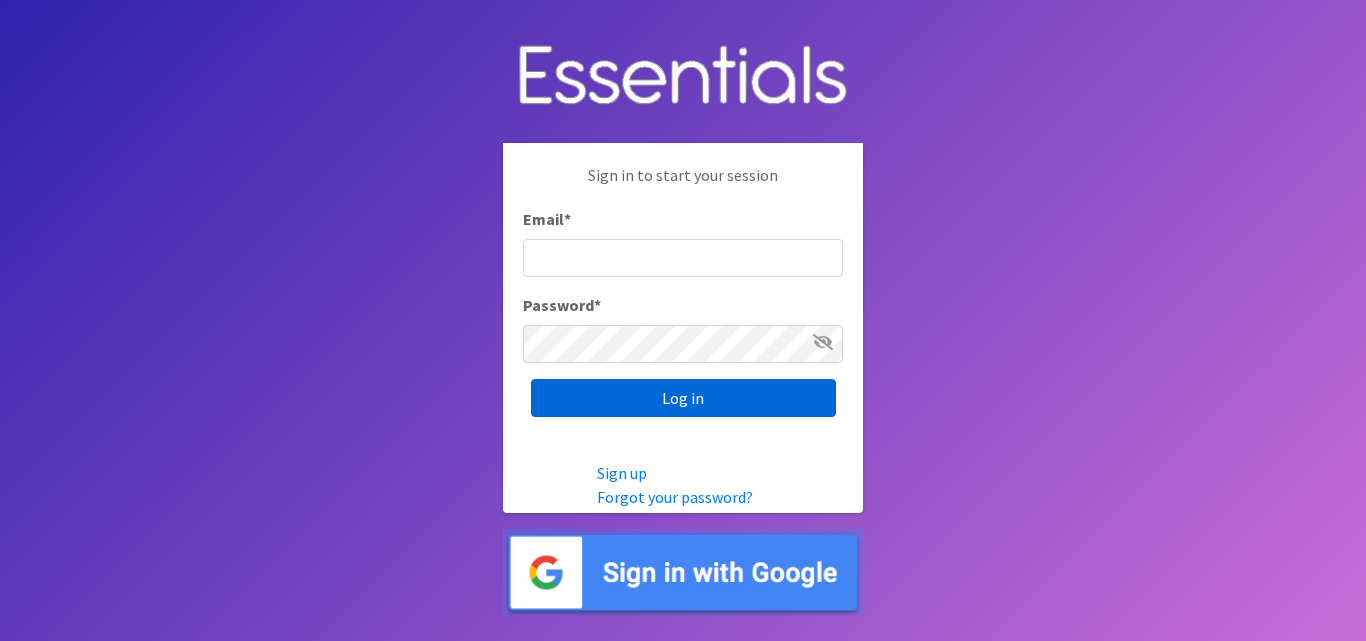 type on "[EMAIL_ADDRESS][DOMAIN_NAME]" 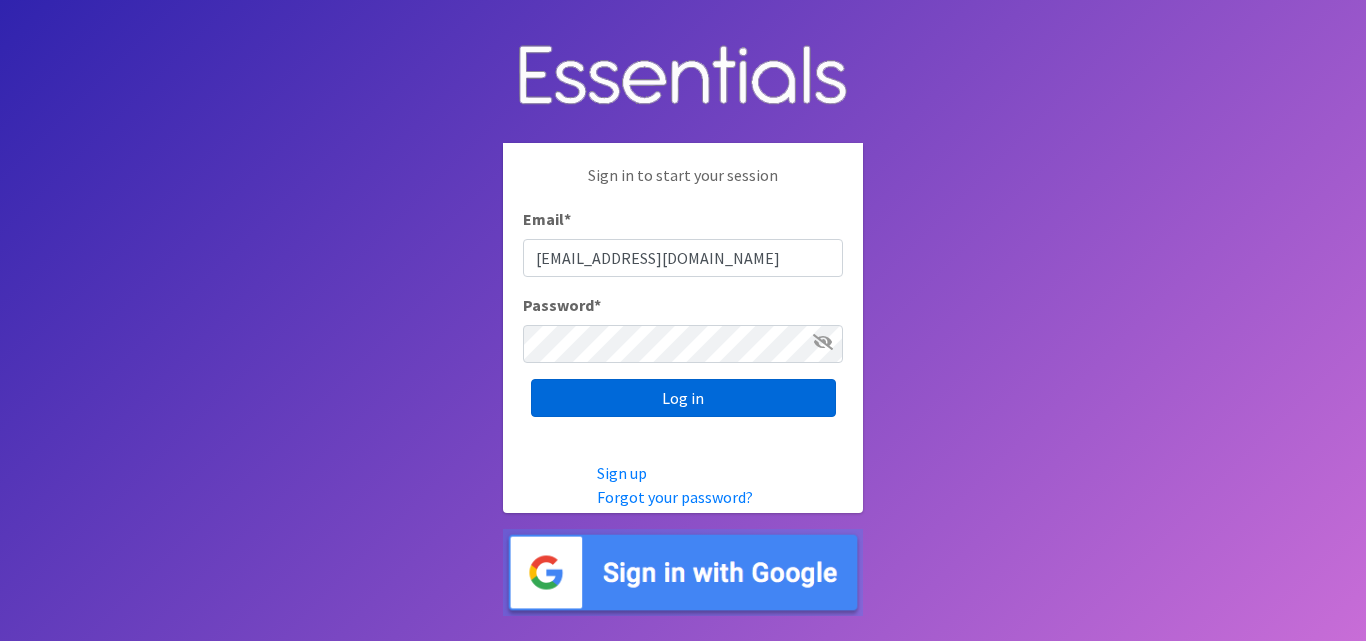 click on "Log in" at bounding box center (683, 398) 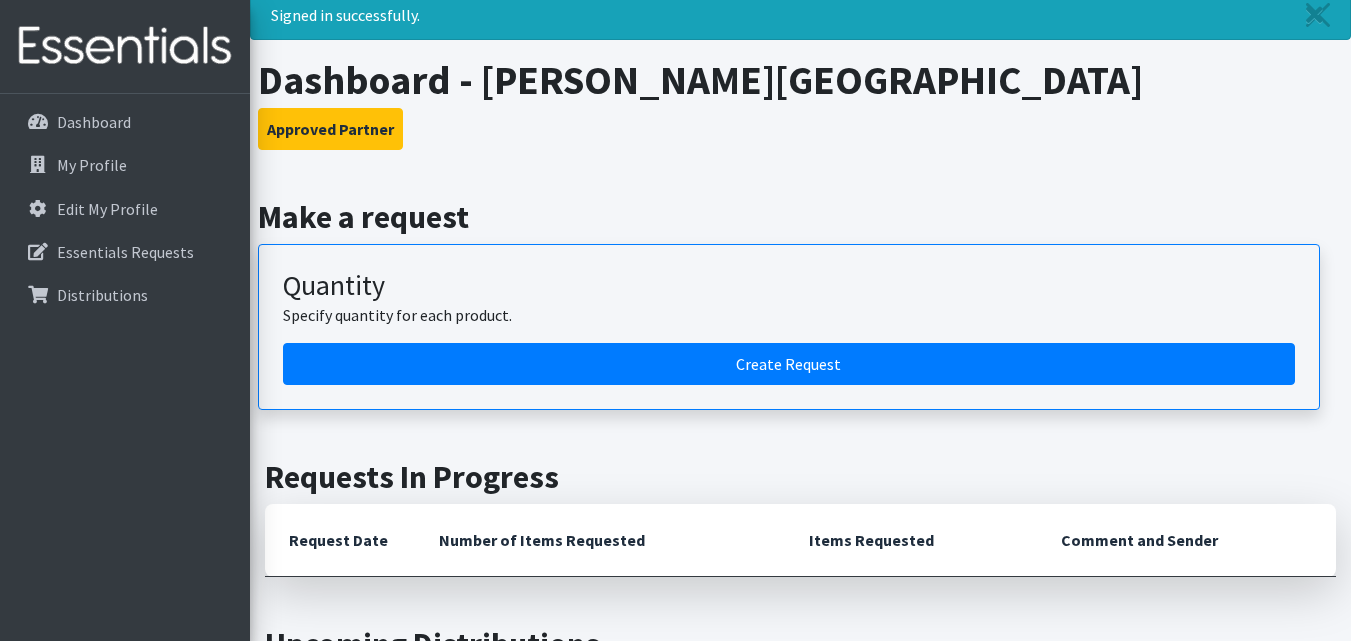 scroll, scrollTop: 200, scrollLeft: 0, axis: vertical 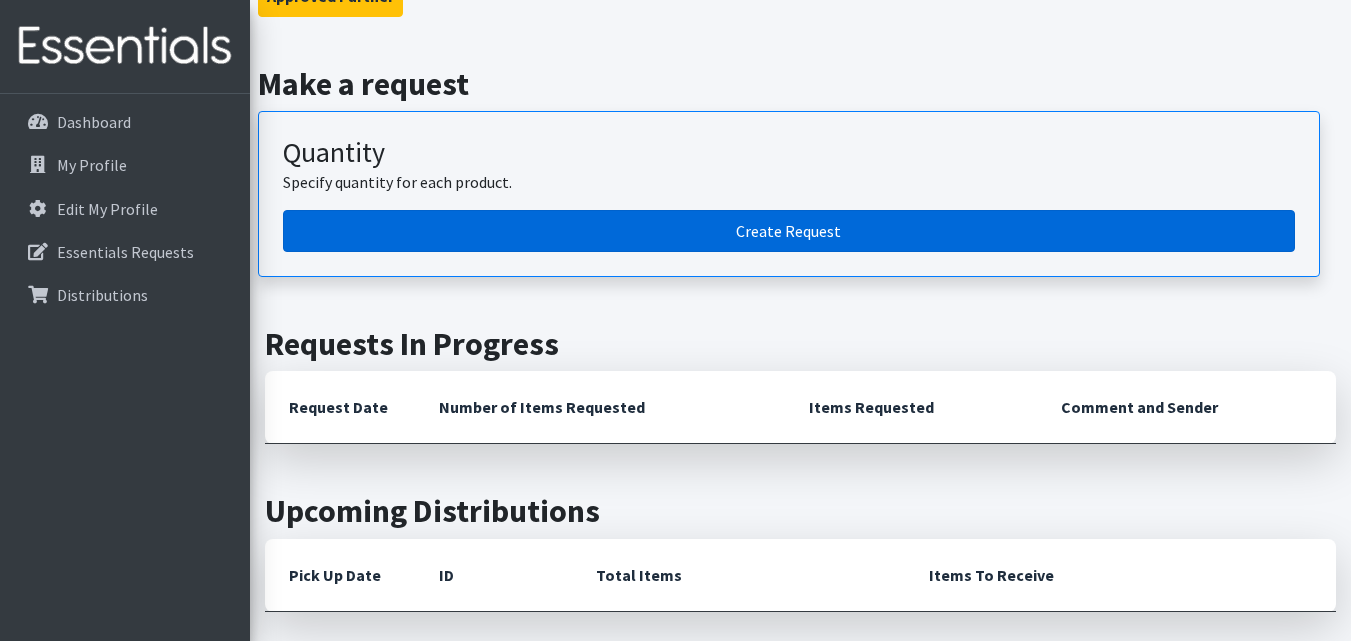 click on "Create Request" at bounding box center [789, 231] 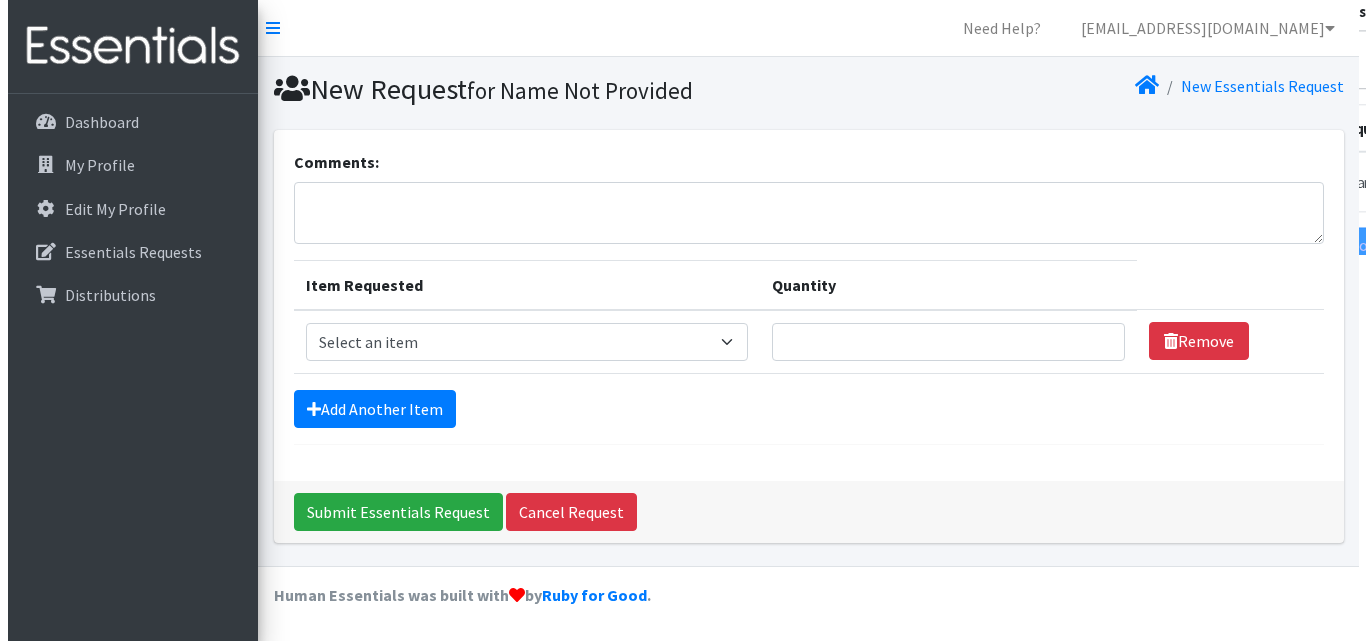 scroll, scrollTop: 0, scrollLeft: 0, axis: both 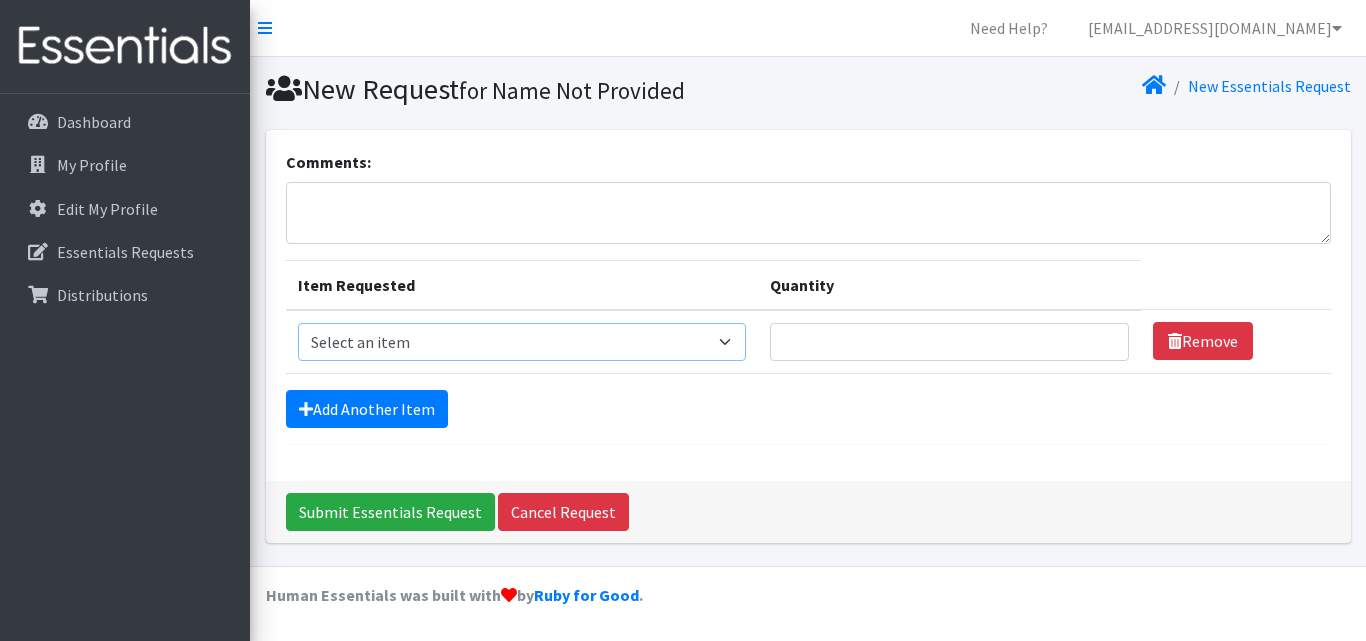 click on "Select an item
Diapers - Newborn
Diapers - Preemie
Diapers - Size 1
Diapers - Size 2
Diapers - Size 3
Diapers - Size 4
Diapers - Size 5
Diapers - Size 6
Diapers - Size 8
Incont - Brief - 2XLarge
Incont - Brief - Large Men
Incont - Brief - Large Unisex
Incont - Brief - Large Women
Incont - Brief - Large/X-Large Women
Incont - Brief - Medium Men
Incont - Brief - Medium Unisex
Incont - Brief - Medium Women
Incont - Brief - Small Men
Incont - Brief - Small Unisex
Incont - Brief - Small Women
Incont - Brief - Small/Medium Men
Incont - Brief - Small/Medium Unisex
Incont - Brief - Small/Medium Women
Incont - Brief - X-Large Men
Incont - Brief - X-Large Unisex
Incont - Brief - X-Large Women
Incont - Liners Unisex
Incont - Liners Women
Incont - Pads - Bed
Incont - Pads Mens
Incont - Pads Unisex
Incont - Pads Women
Incontinence - Reusable All Leaks XS
Misc - Laundry Detergent
Misc. - Baby Wipes
Misc. - Disposable Gloves (Large)" at bounding box center (522, 342) 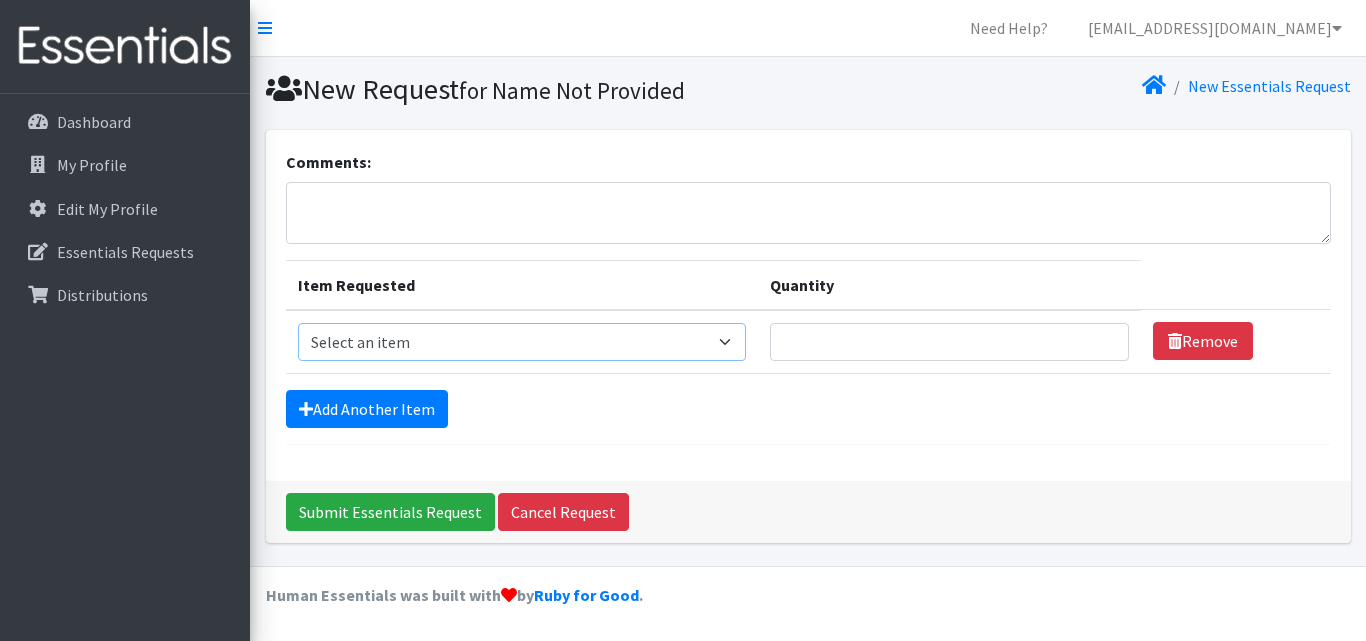 select on "96" 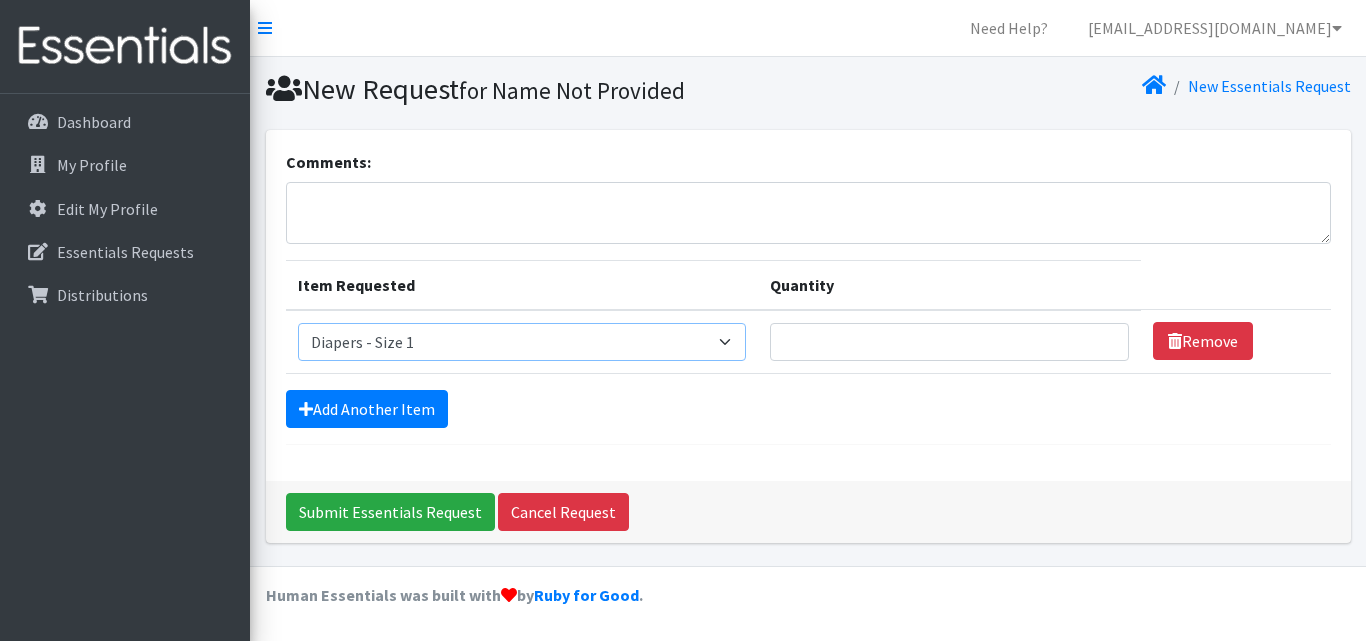 click on "Select an item
Diapers - Newborn
Diapers - Preemie
Diapers - Size 1
Diapers - Size 2
Diapers - Size 3
Diapers - Size 4
Diapers - Size 5
Diapers - Size 6
Diapers - Size 8
Incont - Brief - 2XLarge
Incont - Brief - Large Men
Incont - Brief - Large Unisex
Incont - Brief - Large Women
Incont - Brief - Large/X-Large Women
Incont - Brief - Medium Men
Incont - Brief - Medium Unisex
Incont - Brief - Medium Women
Incont - Brief - Small Men
Incont - Brief - Small Unisex
Incont - Brief - Small Women
Incont - Brief - Small/Medium Men
Incont - Brief - Small/Medium Unisex
Incont - Brief - Small/Medium Women
Incont - Brief - X-Large Men
Incont - Brief - X-Large Unisex
Incont - Brief - X-Large Women
Incont - Liners Unisex
Incont - Liners Women
Incont - Pads - Bed
Incont - Pads Mens
Incont - Pads Unisex
Incont - Pads Women
Incontinence - Reusable All Leaks XS
Misc - Laundry Detergent
Misc. - Baby Wipes
Misc. - Disposable Gloves (Large)" at bounding box center (522, 342) 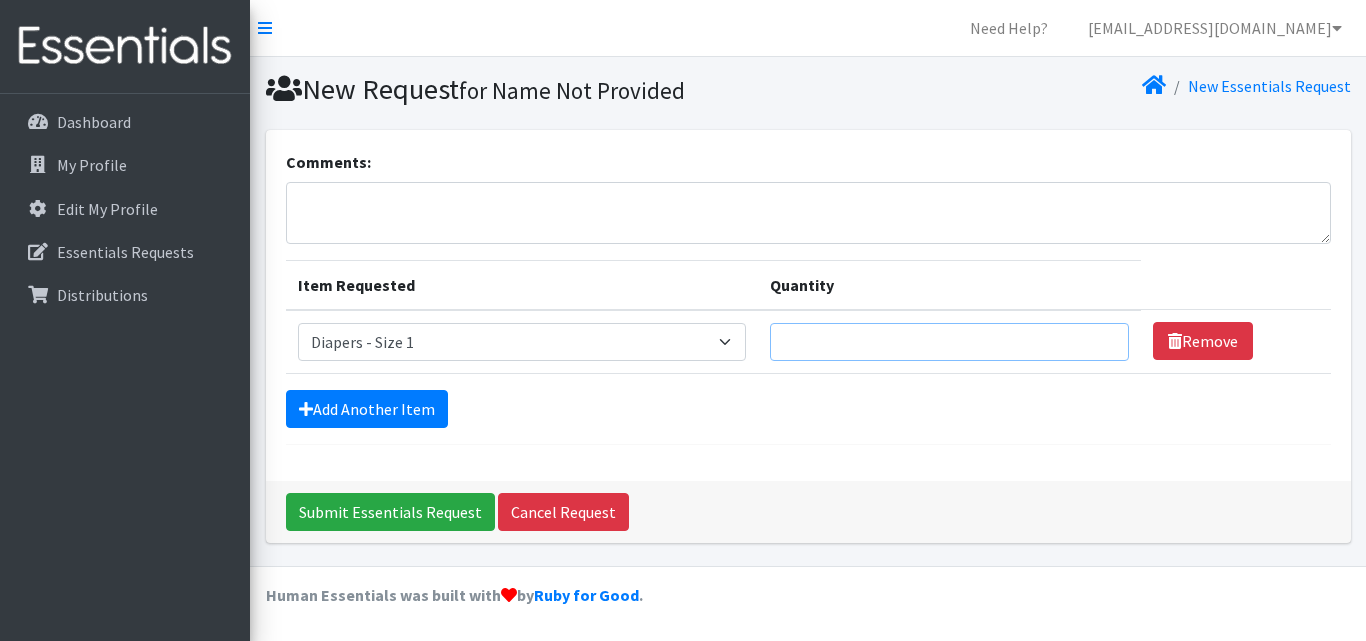 click on "Quantity" at bounding box center [949, 342] 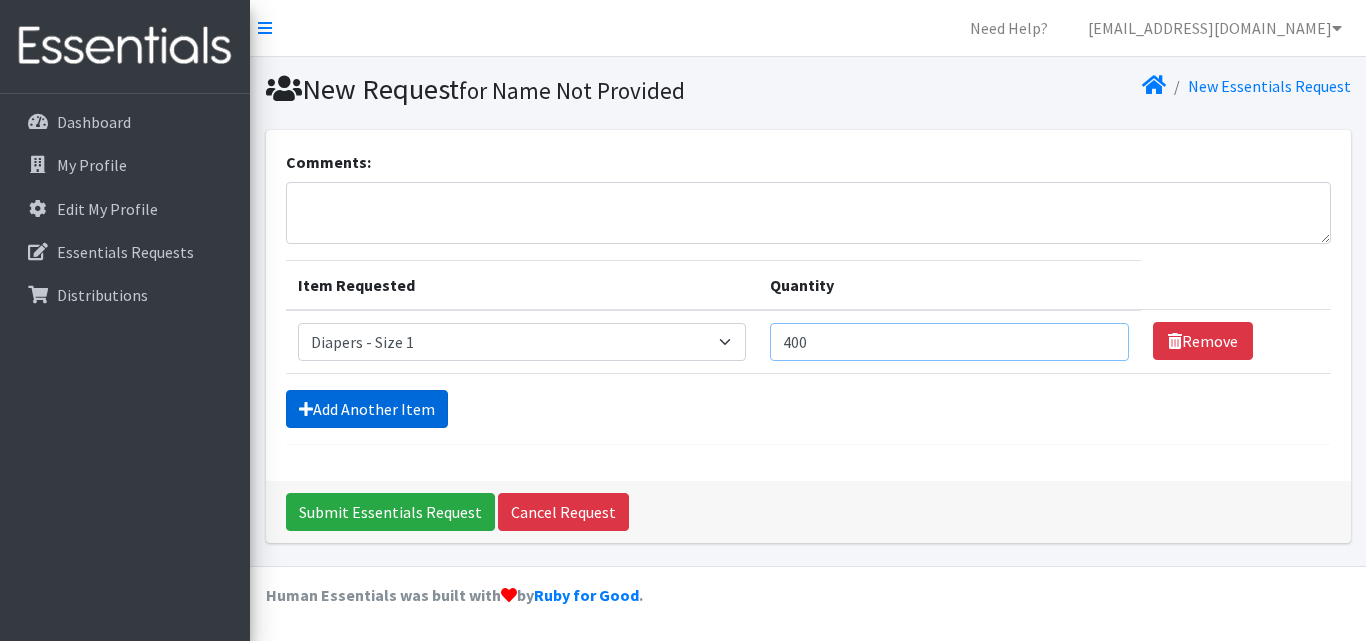 type on "400" 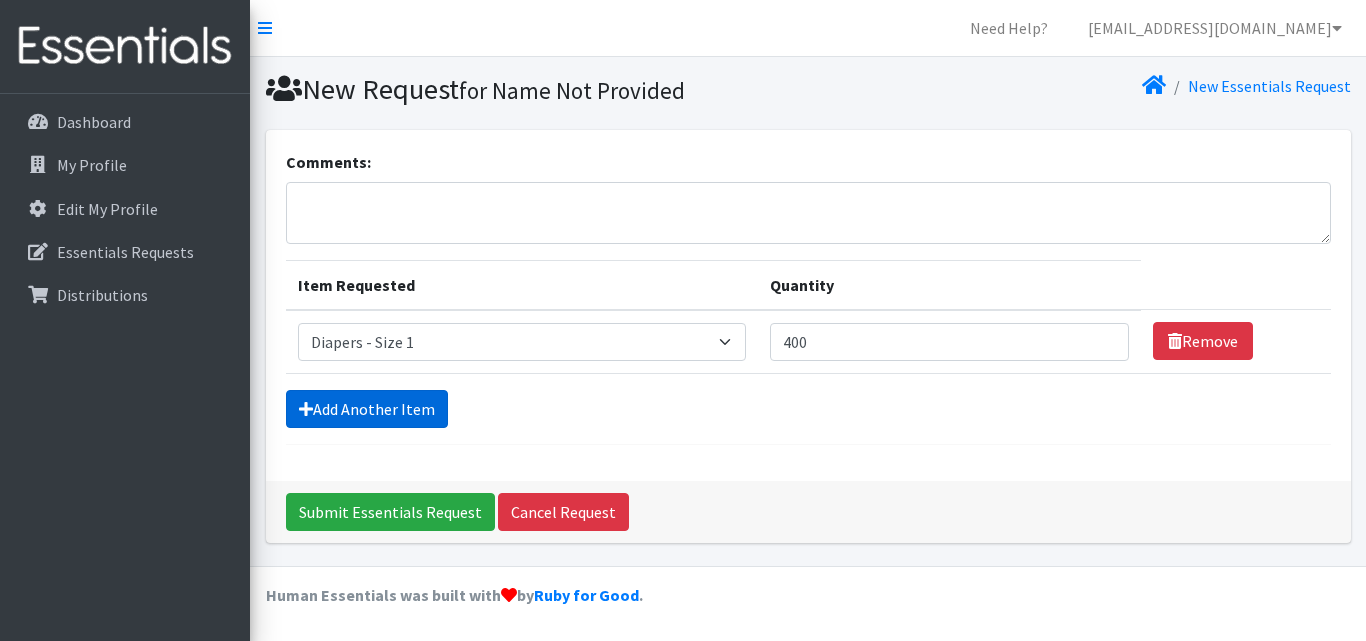 click on "Add Another Item" at bounding box center [367, 409] 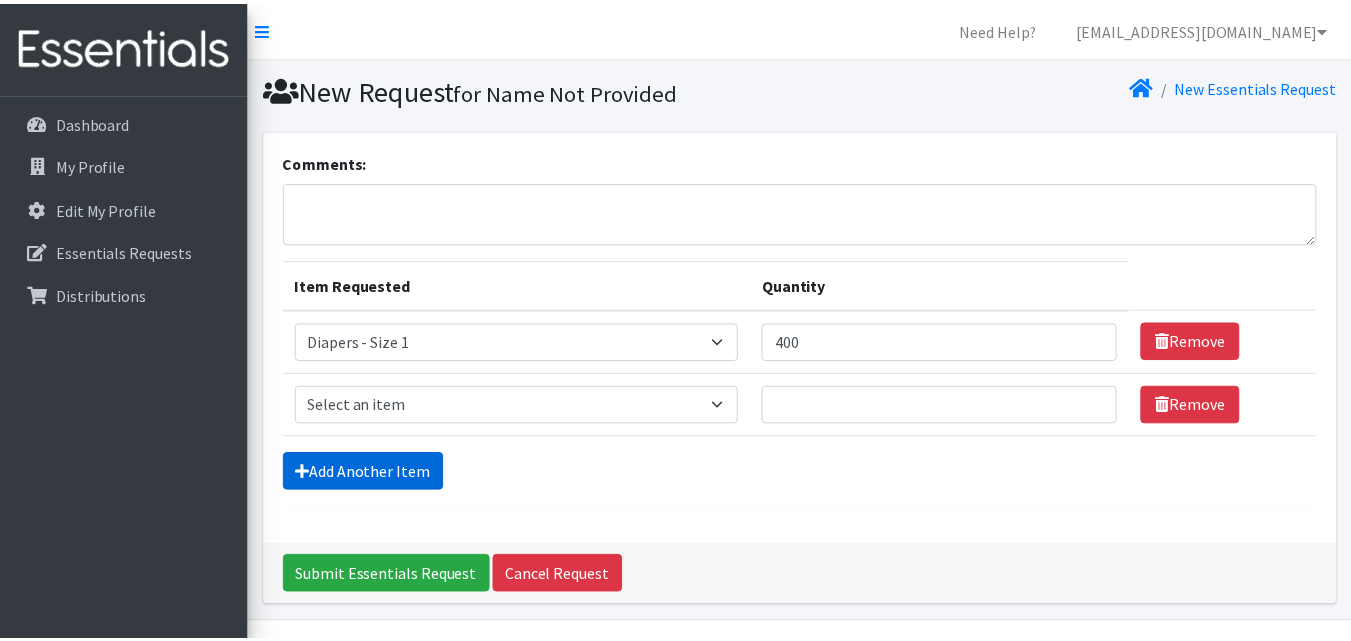 scroll, scrollTop: 56, scrollLeft: 0, axis: vertical 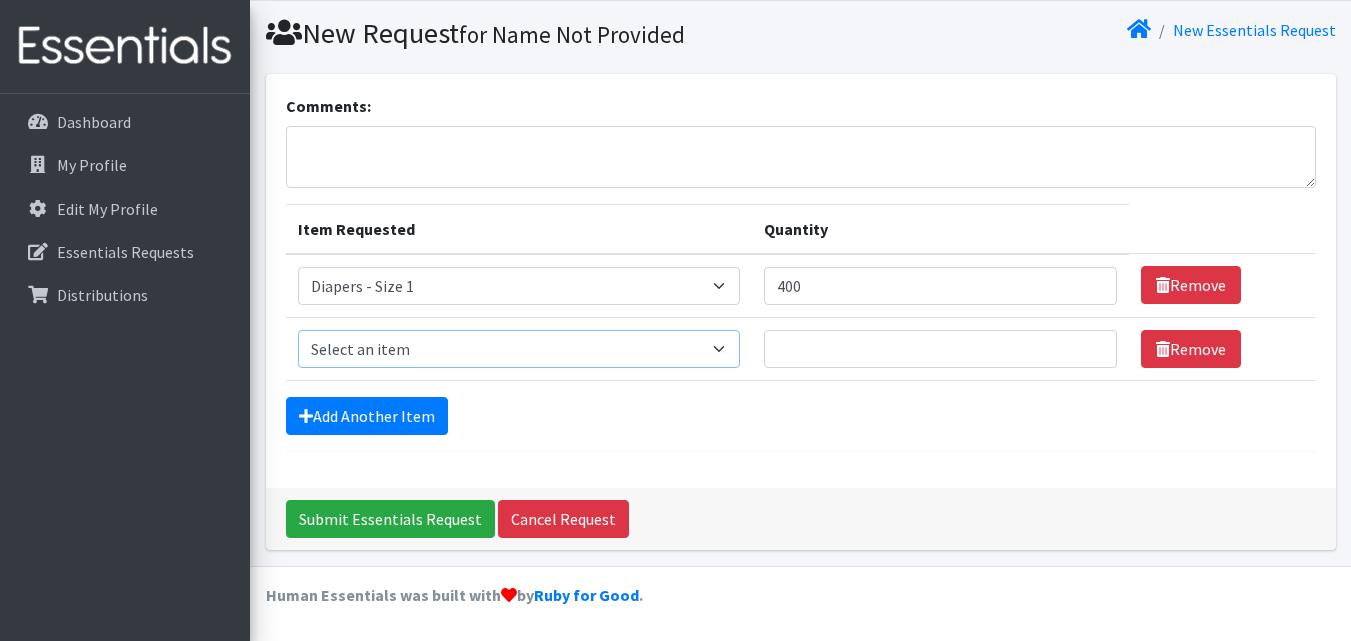 click on "Select an item
Diapers - Newborn
Diapers - Preemie
Diapers - Size 1
Diapers - Size 2
Diapers - Size 3
Diapers - Size 4
Diapers - Size 5
Diapers - Size 6
Diapers - Size 8
Incont - Brief - 2XLarge
Incont - Brief - Large Men
Incont - Brief - Large Unisex
Incont - Brief - Large Women
Incont - Brief - Large/X-Large Women
Incont - Brief - Medium Men
Incont - Brief - Medium Unisex
Incont - Brief - Medium Women
Incont - Brief - Small Men
Incont - Brief - Small Unisex
Incont - Brief - Small Women
Incont - Brief - Small/Medium Men
Incont - Brief - Small/Medium Unisex
Incont - Brief - Small/Medium Women
Incont - Brief - X-Large Men
Incont - Brief - X-Large Unisex
Incont - Brief - X-Large Women
Incont - Liners Unisex
Incont - Liners Women
Incont - Pads - Bed
Incont - Pads Mens
Incont - Pads Unisex
Incont - Pads Women
Incontinence - Reusable All Leaks XS
Misc - Laundry Detergent
Misc. - Baby Wipes
Misc. - Disposable Gloves (Large)" at bounding box center (519, 349) 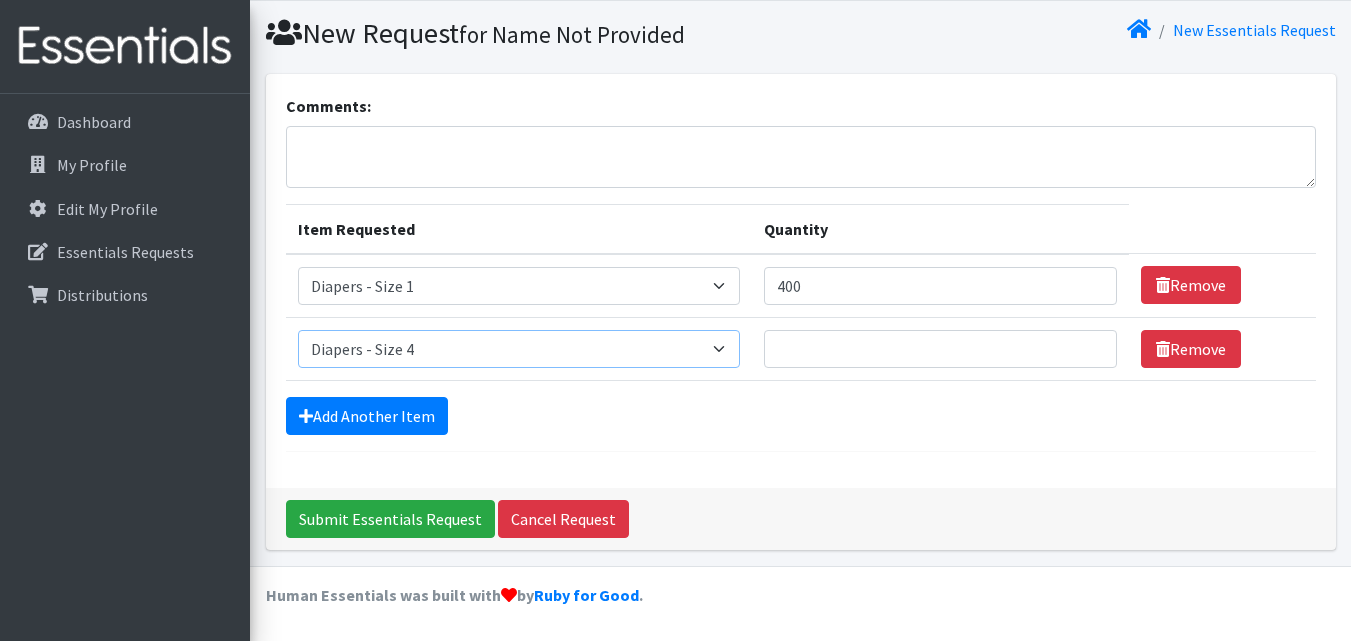 click on "Select an item
Diapers - Newborn
Diapers - Preemie
Diapers - Size 1
Diapers - Size 2
Diapers - Size 3
Diapers - Size 4
Diapers - Size 5
Diapers - Size 6
Diapers - Size 8
Incont - Brief - 2XLarge
Incont - Brief - Large Men
Incont - Brief - Large Unisex
Incont - Brief - Large Women
Incont - Brief - Large/X-Large Women
Incont - Brief - Medium Men
Incont - Brief - Medium Unisex
Incont - Brief - Medium Women
Incont - Brief - Small Men
Incont - Brief - Small Unisex
Incont - Brief - Small Women
Incont - Brief - Small/Medium Men
Incont - Brief - Small/Medium Unisex
Incont - Brief - Small/Medium Women
Incont - Brief - X-Large Men
Incont - Brief - X-Large Unisex
Incont - Brief - X-Large Women
Incont - Liners Unisex
Incont - Liners Women
Incont - Pads - Bed
Incont - Pads Mens
Incont - Pads Unisex
Incont - Pads Women
Incontinence - Reusable All Leaks XS
Misc - Laundry Detergent
Misc. - Baby Wipes
Misc. - Disposable Gloves (Large)" at bounding box center [519, 349] 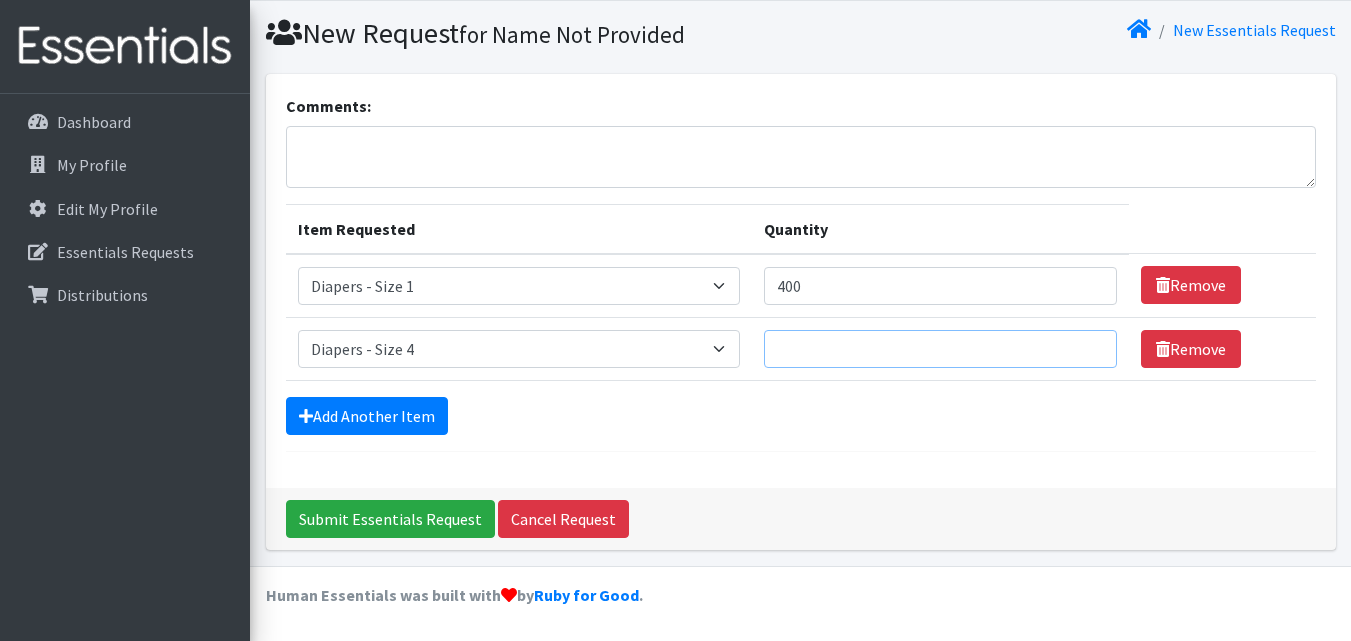 click on "Quantity" at bounding box center (940, 349) 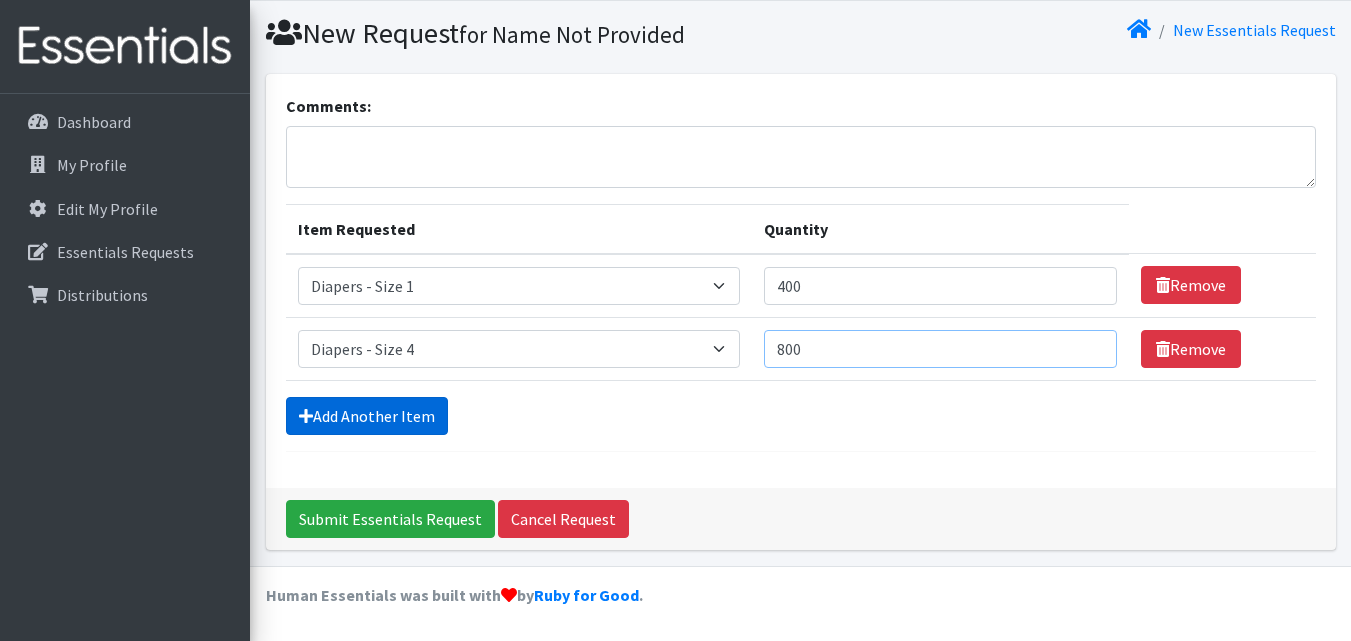 type on "800" 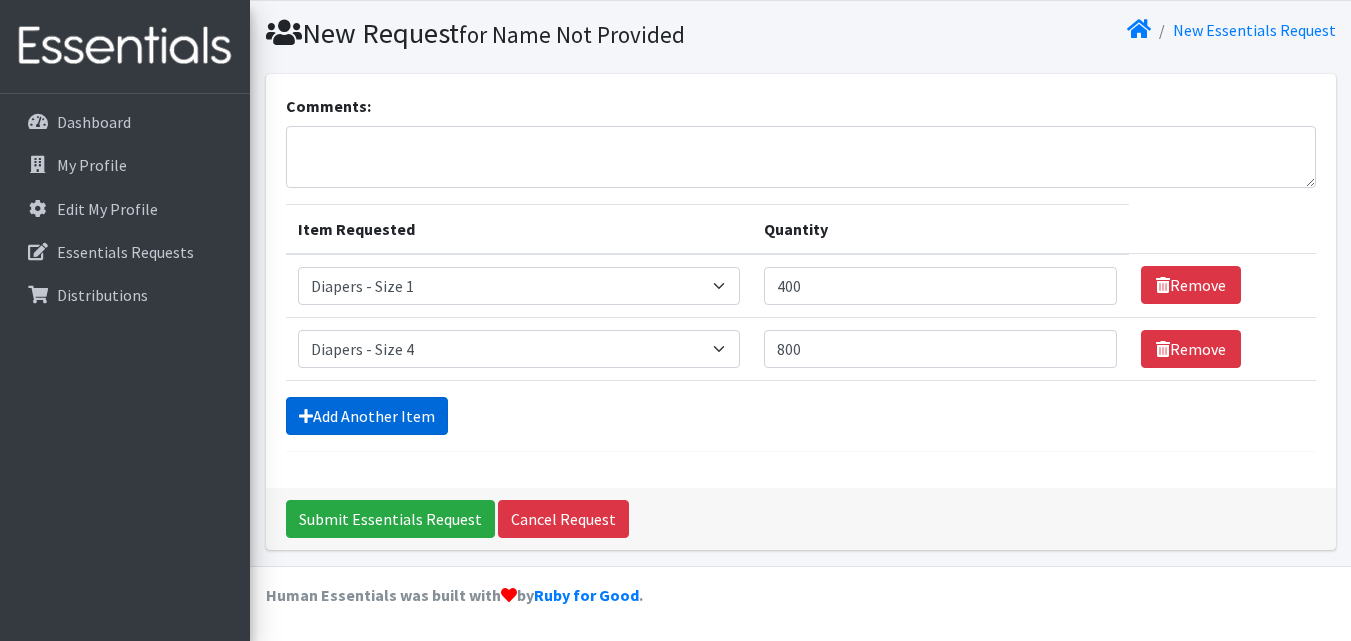 click on "Add Another Item" at bounding box center (367, 416) 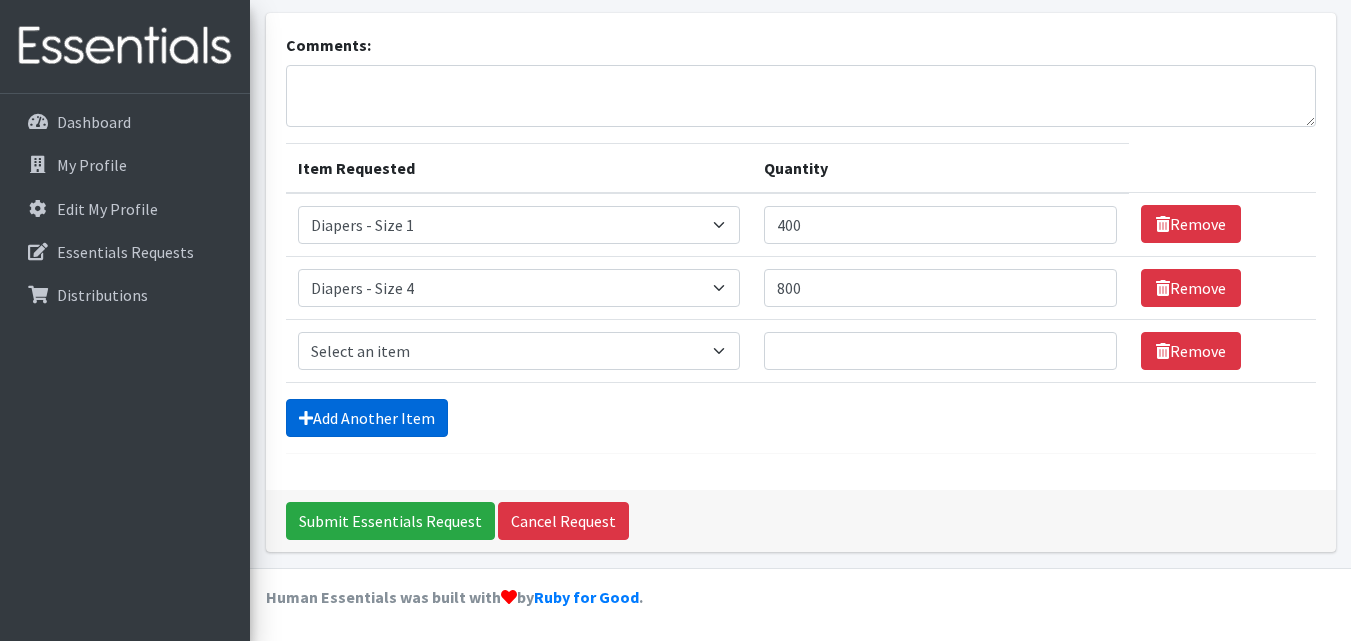 scroll, scrollTop: 119, scrollLeft: 0, axis: vertical 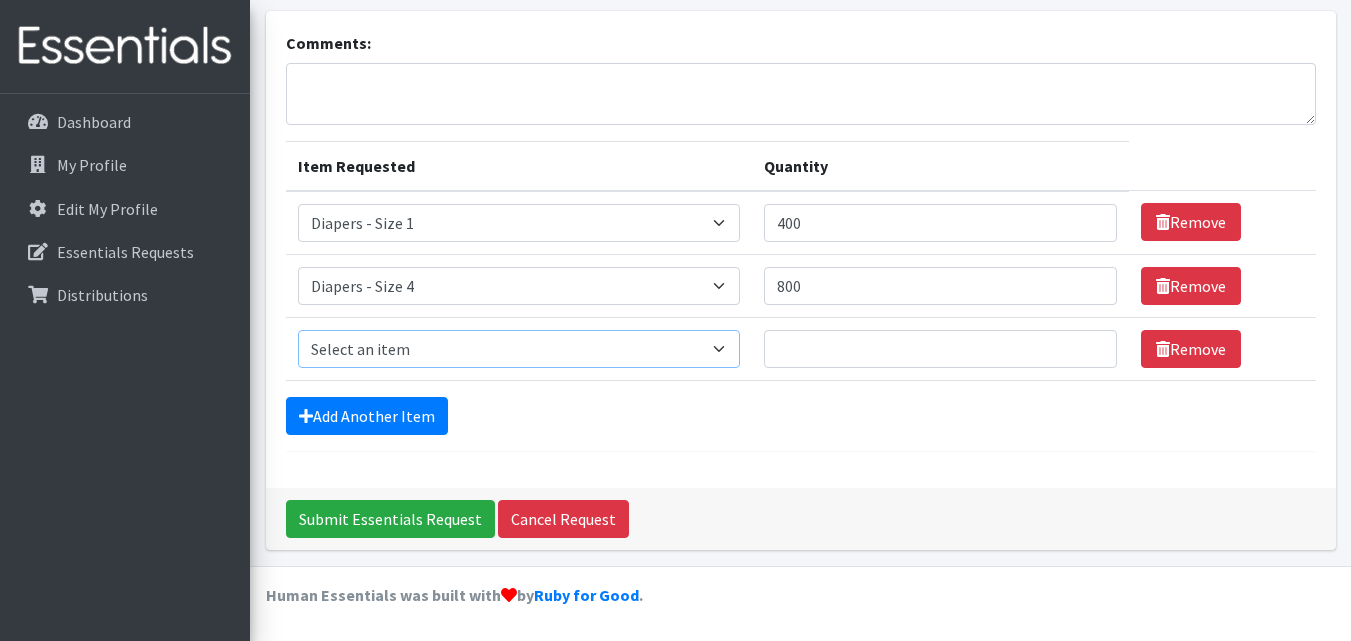 click on "Select an item
Diapers - Newborn
Diapers - Preemie
Diapers - Size 1
Diapers - Size 2
Diapers - Size 3
Diapers - Size 4
Diapers - Size 5
Diapers - Size 6
Diapers - Size 8
Incont - Brief - 2XLarge
Incont - Brief - Large Men
Incont - Brief - Large Unisex
Incont - Brief - Large Women
Incont - Brief - Large/X-Large Women
Incont - Brief - Medium Men
Incont - Brief - Medium Unisex
Incont - Brief - Medium Women
Incont - Brief - Small Men
Incont - Brief - Small Unisex
Incont - Brief - Small Women
Incont - Brief - Small/Medium Men
Incont - Brief - Small/Medium Unisex
Incont - Brief - Small/Medium Women
Incont - Brief - X-Large Men
Incont - Brief - X-Large Unisex
Incont - Brief - X-Large Women
Incont - Liners Unisex
Incont - Liners Women
Incont - Pads - Bed
Incont - Pads Mens
Incont - Pads Unisex
Incont - Pads Women
Incontinence - Reusable All Leaks XS
Misc - Laundry Detergent
Misc. - Baby Wipes
Misc. - Disposable Gloves (Large)" at bounding box center [519, 349] 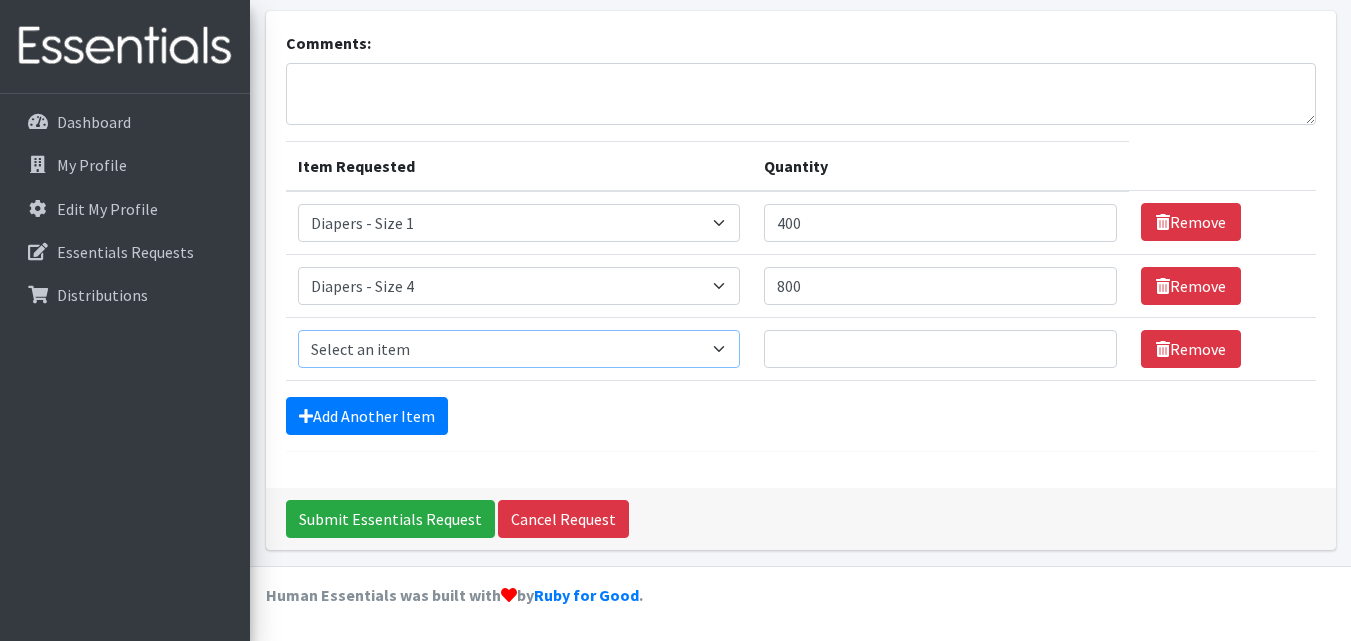 select on "74" 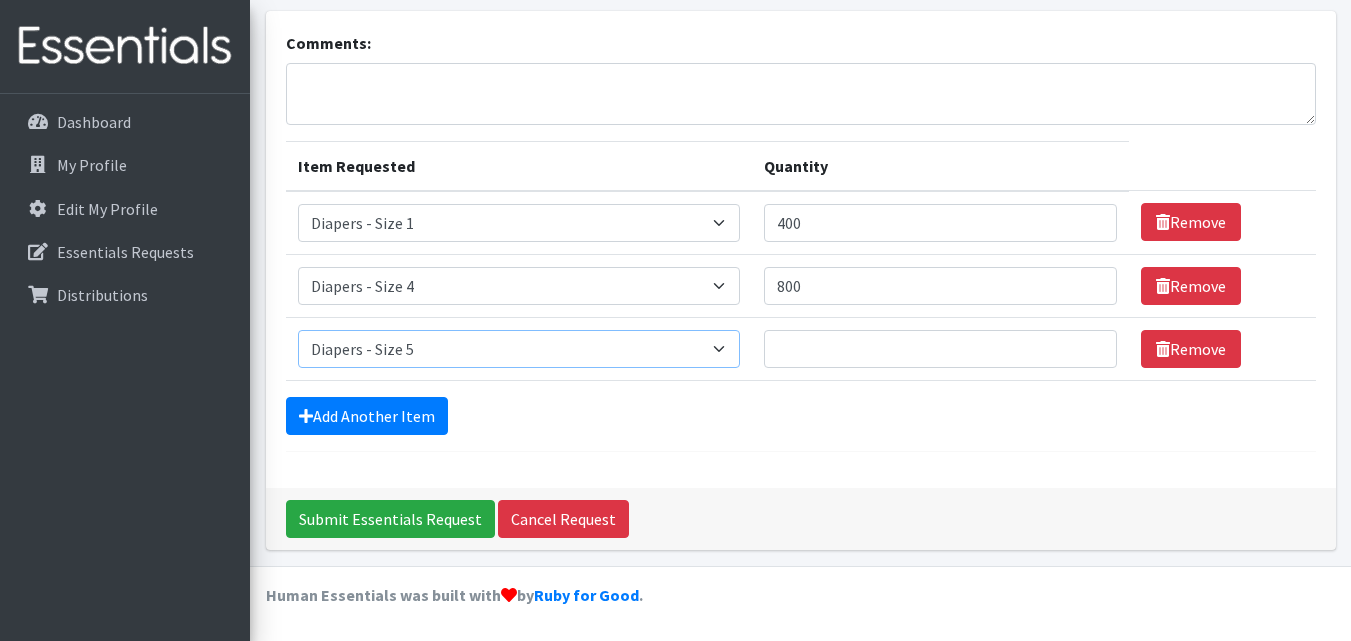 click on "Select an item
Diapers - Newborn
Diapers - Preemie
Diapers - Size 1
Diapers - Size 2
Diapers - Size 3
Diapers - Size 4
Diapers - Size 5
Diapers - Size 6
Diapers - Size 8
Incont - Brief - 2XLarge
Incont - Brief - Large Men
Incont - Brief - Large Unisex
Incont - Brief - Large Women
Incont - Brief - Large/X-Large Women
Incont - Brief - Medium Men
Incont - Brief - Medium Unisex
Incont - Brief - Medium Women
Incont - Brief - Small Men
Incont - Brief - Small Unisex
Incont - Brief - Small Women
Incont - Brief - Small/Medium Men
Incont - Brief - Small/Medium Unisex
Incont - Brief - Small/Medium Women
Incont - Brief - X-Large Men
Incont - Brief - X-Large Unisex
Incont - Brief - X-Large Women
Incont - Liners Unisex
Incont - Liners Women
Incont - Pads - Bed
Incont - Pads Mens
Incont - Pads Unisex
Incont - Pads Women
Incontinence - Reusable All Leaks XS
Misc - Laundry Detergent
Misc. - Baby Wipes
Misc. - Disposable Gloves (Large)" at bounding box center (519, 349) 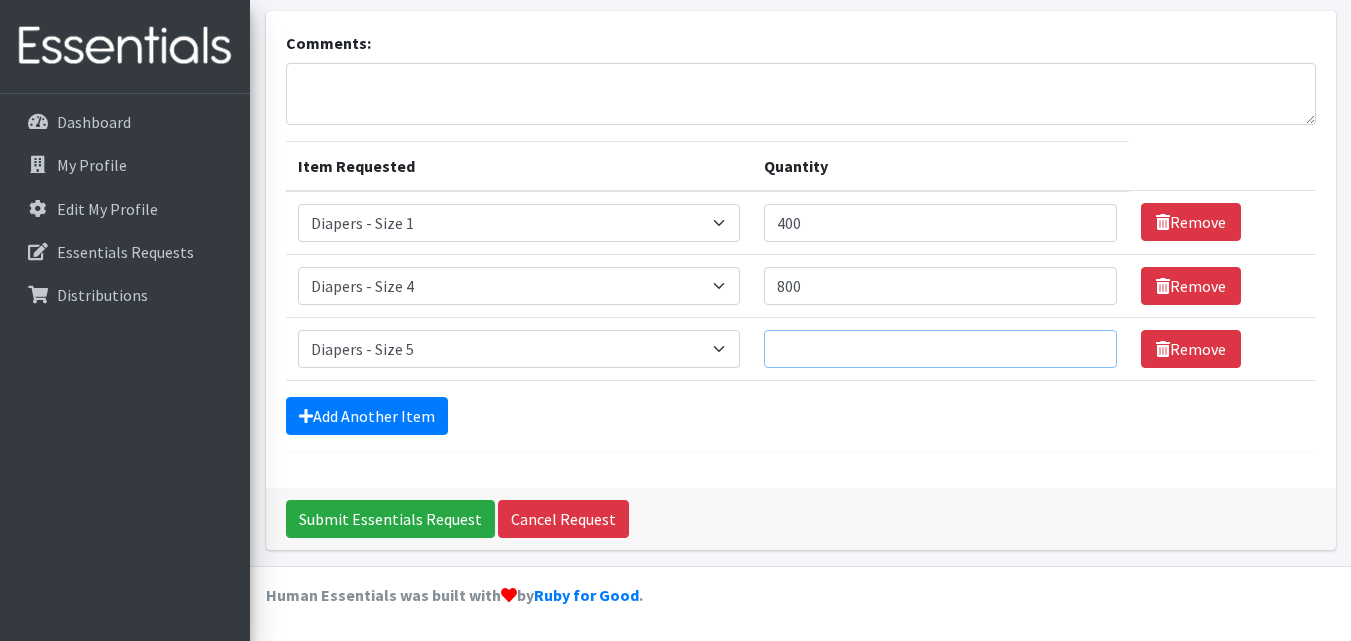 click on "Quantity" at bounding box center (940, 349) 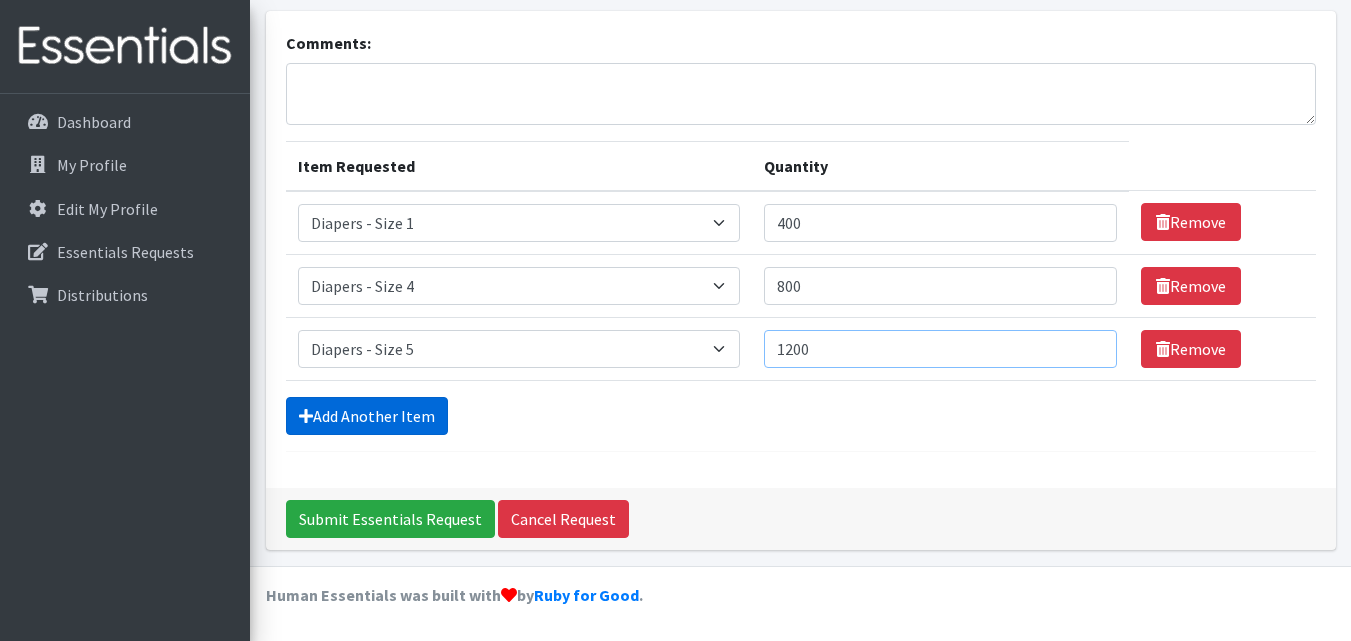 type on "1200" 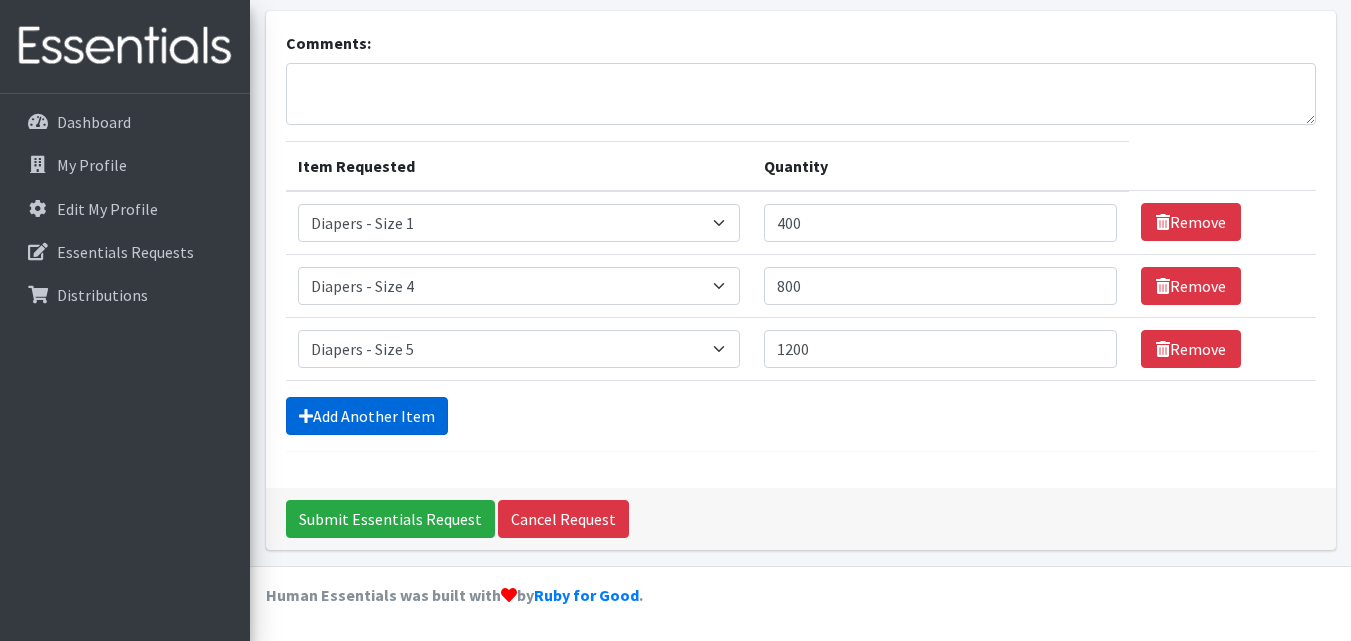 click on "Add Another Item" at bounding box center (367, 416) 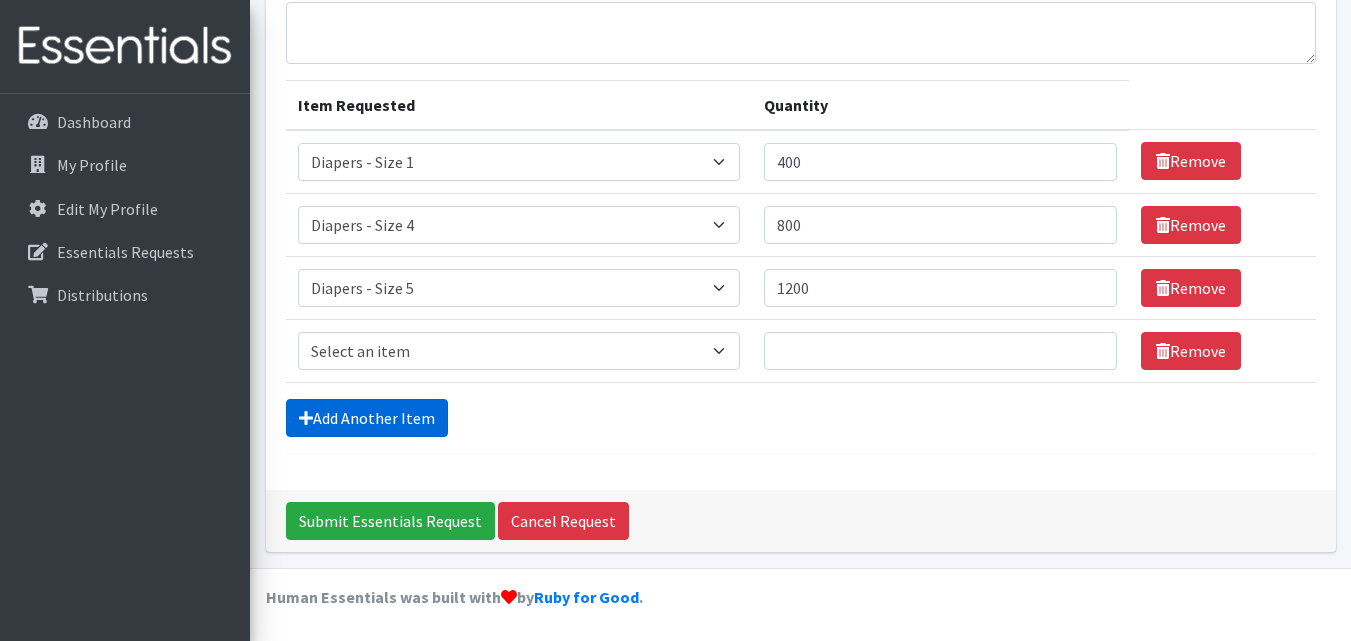 scroll, scrollTop: 182, scrollLeft: 0, axis: vertical 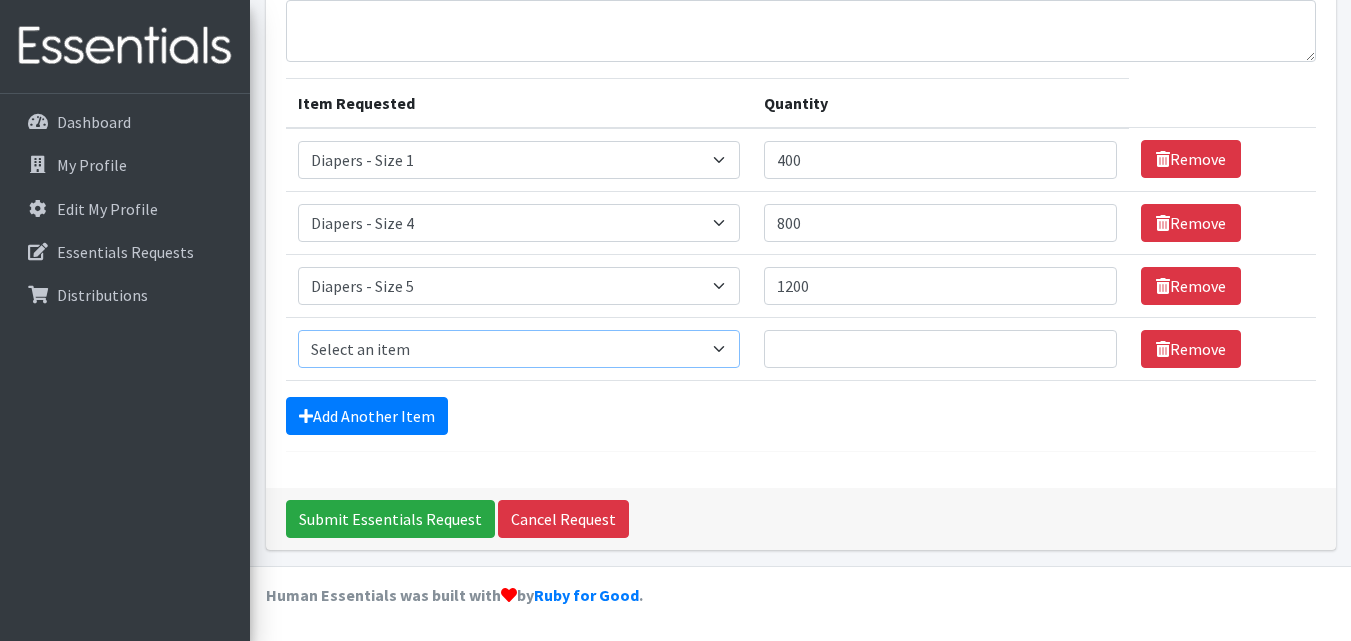 click on "Select an item
Diapers - Newborn
Diapers - Preemie
Diapers - Size 1
Diapers - Size 2
Diapers - Size 3
Diapers - Size 4
Diapers - Size 5
Diapers - Size 6
Diapers - Size 8
Incont - Brief - 2XLarge
Incont - Brief - Large Men
Incont - Brief - Large Unisex
Incont - Brief - Large Women
Incont - Brief - Large/X-Large Women
Incont - Brief - Medium Men
Incont - Brief - Medium Unisex
Incont - Brief - Medium Women
Incont - Brief - Small Men
Incont - Brief - Small Unisex
Incont - Brief - Small Women
Incont - Brief - Small/Medium Men
Incont - Brief - Small/Medium Unisex
Incont - Brief - Small/Medium Women
Incont - Brief - X-Large Men
Incont - Brief - X-Large Unisex
Incont - Brief - X-Large Women
Incont - Liners Unisex
Incont - Liners Women
Incont - Pads - Bed
Incont - Pads Mens
Incont - Pads Unisex
Incont - Pads Women
Incontinence - Reusable All Leaks XS
Misc - Laundry Detergent
Misc. - Baby Wipes
Misc. - Disposable Gloves (Large)" at bounding box center [519, 349] 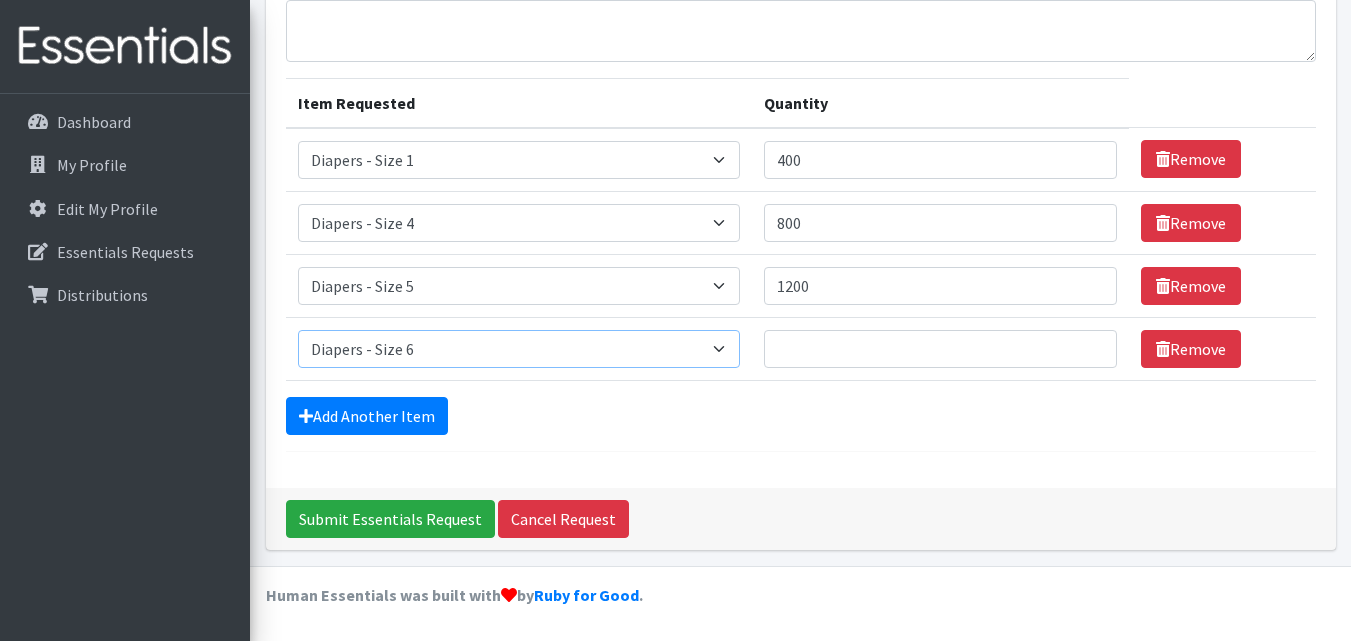 click on "Select an item
Diapers - Newborn
Diapers - Preemie
Diapers - Size 1
Diapers - Size 2
Diapers - Size 3
Diapers - Size 4
Diapers - Size 5
Diapers - Size 6
Diapers - Size 8
Incont - Brief - 2XLarge
Incont - Brief - Large Men
Incont - Brief - Large Unisex
Incont - Brief - Large Women
Incont - Brief - Large/X-Large Women
Incont - Brief - Medium Men
Incont - Brief - Medium Unisex
Incont - Brief - Medium Women
Incont - Brief - Small Men
Incont - Brief - Small Unisex
Incont - Brief - Small Women
Incont - Brief - Small/Medium Men
Incont - Brief - Small/Medium Unisex
Incont - Brief - Small/Medium Women
Incont - Brief - X-Large Men
Incont - Brief - X-Large Unisex
Incont - Brief - X-Large Women
Incont - Liners Unisex
Incont - Liners Women
Incont - Pads - Bed
Incont - Pads Mens
Incont - Pads Unisex
Incont - Pads Women
Incontinence - Reusable All Leaks XS
Misc - Laundry Detergent
Misc. - Baby Wipes
Misc. - Disposable Gloves (Large)" at bounding box center [519, 349] 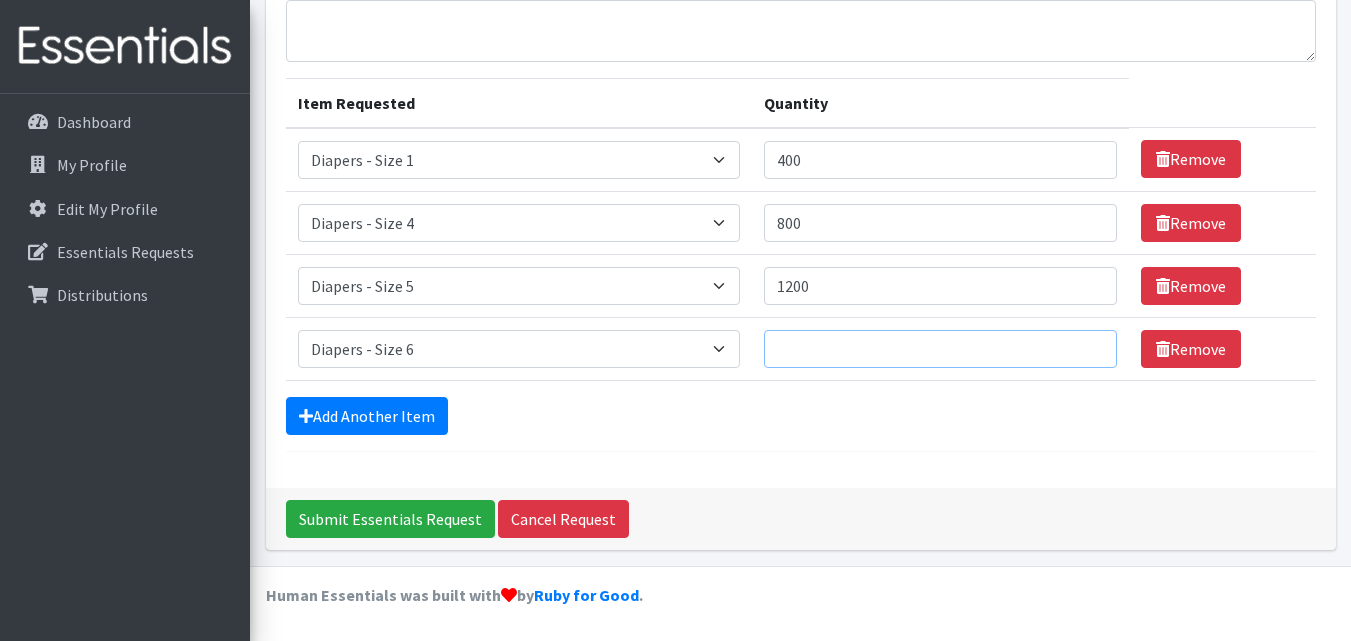 click on "Quantity" at bounding box center [940, 349] 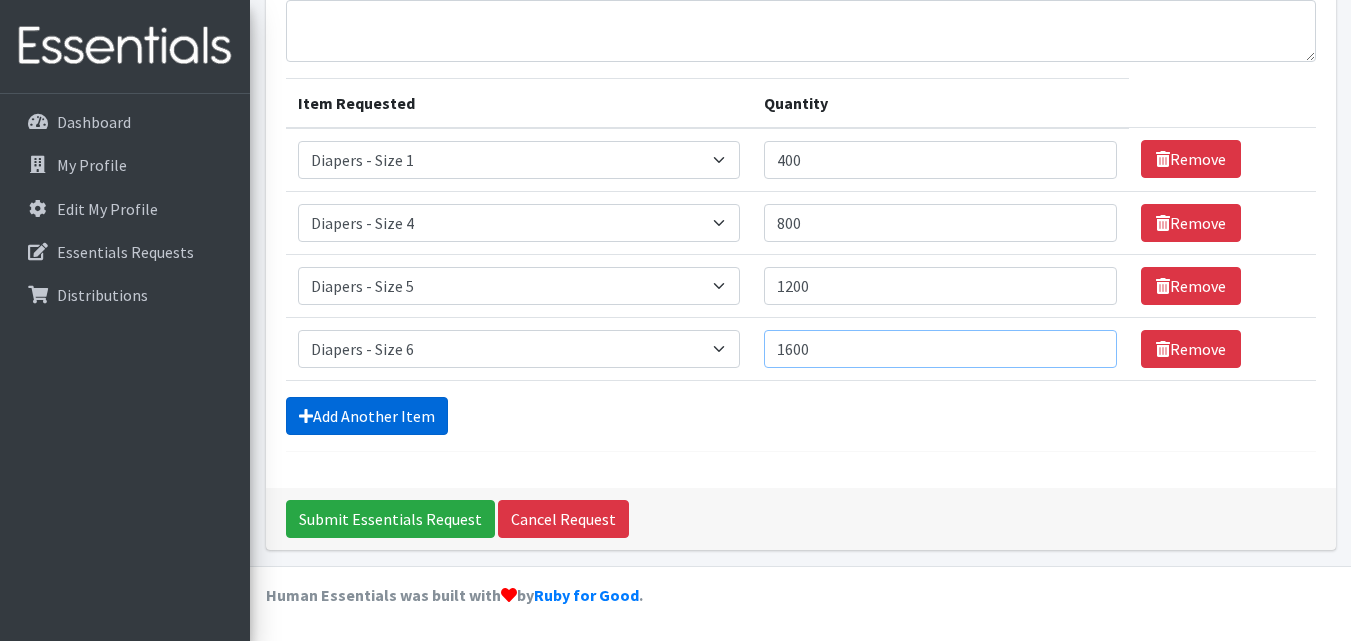 type on "1600" 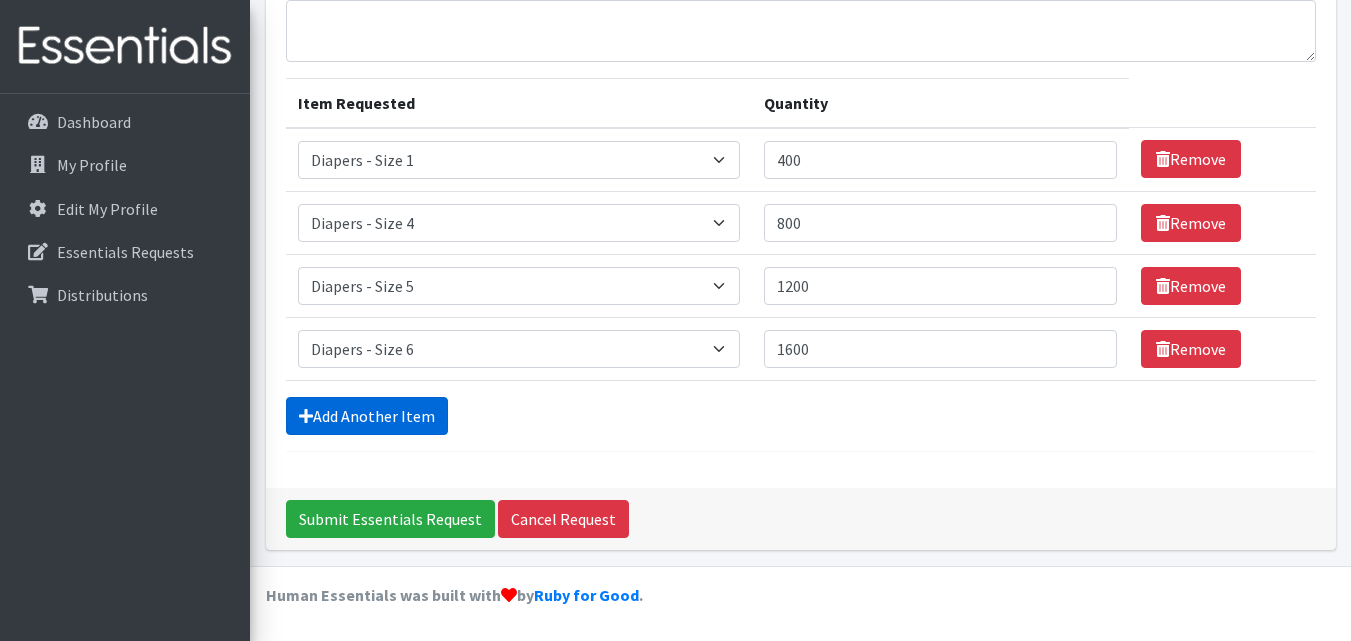click on "Add Another Item" at bounding box center [367, 416] 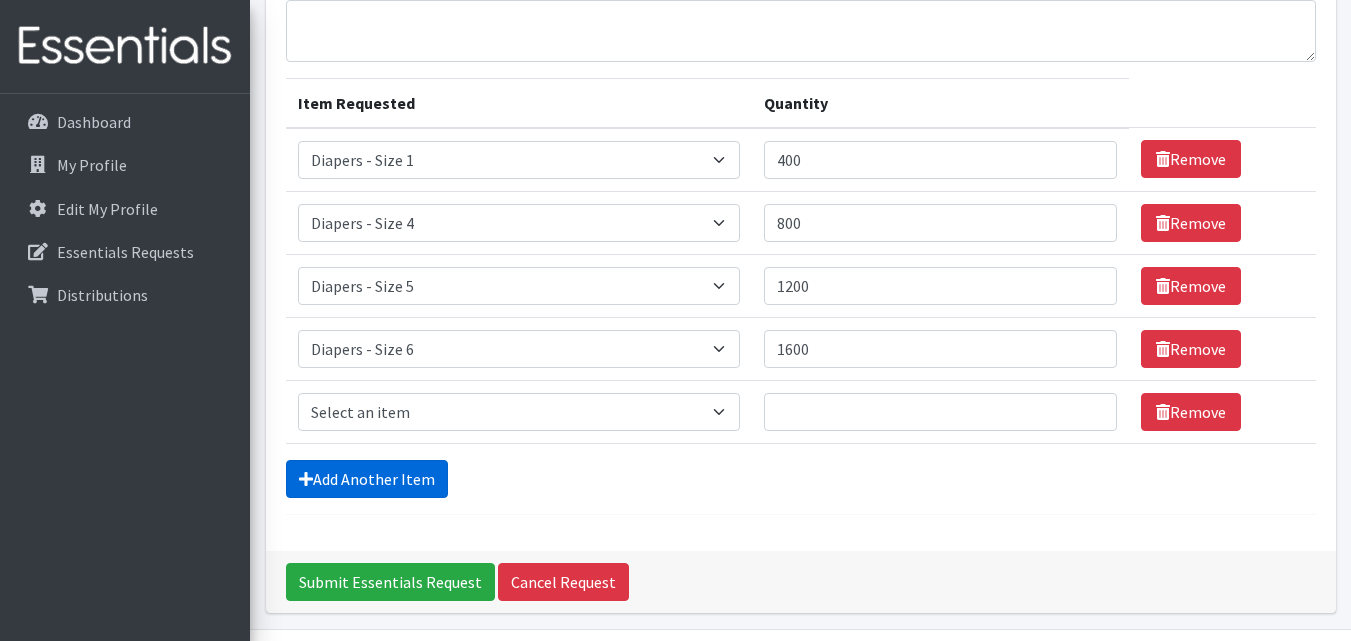 scroll, scrollTop: 245, scrollLeft: 0, axis: vertical 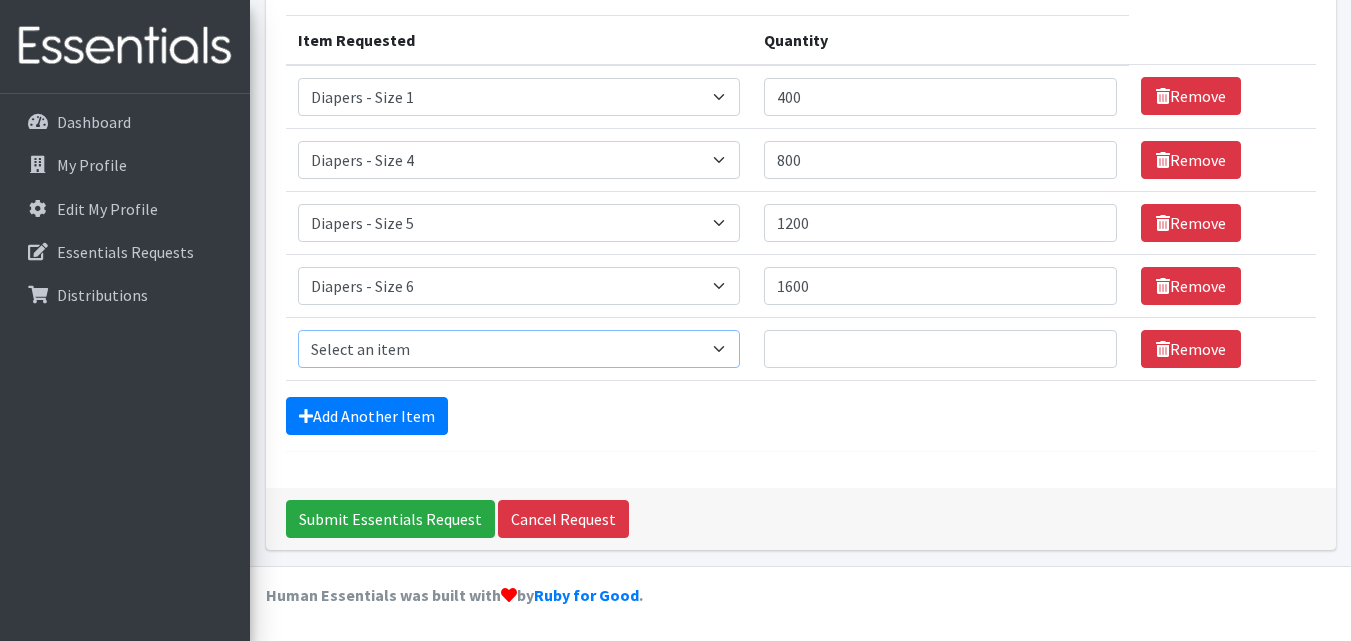 click on "Select an item
Diapers - Newborn
Diapers - Preemie
Diapers - Size 1
Diapers - Size 2
Diapers - Size 3
Diapers - Size 4
Diapers - Size 5
Diapers - Size 6
Diapers - Size 8
Incont - Brief - 2XLarge
Incont - Brief - Large Men
Incont - Brief - Large Unisex
Incont - Brief - Large Women
Incont - Brief - Large/X-Large Women
Incont - Brief - Medium Men
Incont - Brief - Medium Unisex
Incont - Brief - Medium Women
Incont - Brief - Small Men
Incont - Brief - Small Unisex
Incont - Brief - Small Women
Incont - Brief - Small/Medium Men
Incont - Brief - Small/Medium Unisex
Incont - Brief - Small/Medium Women
Incont - Brief - X-Large Men
Incont - Brief - X-Large Unisex
Incont - Brief - X-Large Women
Incont - Liners Unisex
Incont - Liners Women
Incont - Pads - Bed
Incont - Pads Mens
Incont - Pads Unisex
Incont - Pads Women
Incontinence - Reusable All Leaks XS
Misc - Laundry Detergent
Misc. - Baby Wipes
Misc. - Disposable Gloves (Large)" at bounding box center [519, 349] 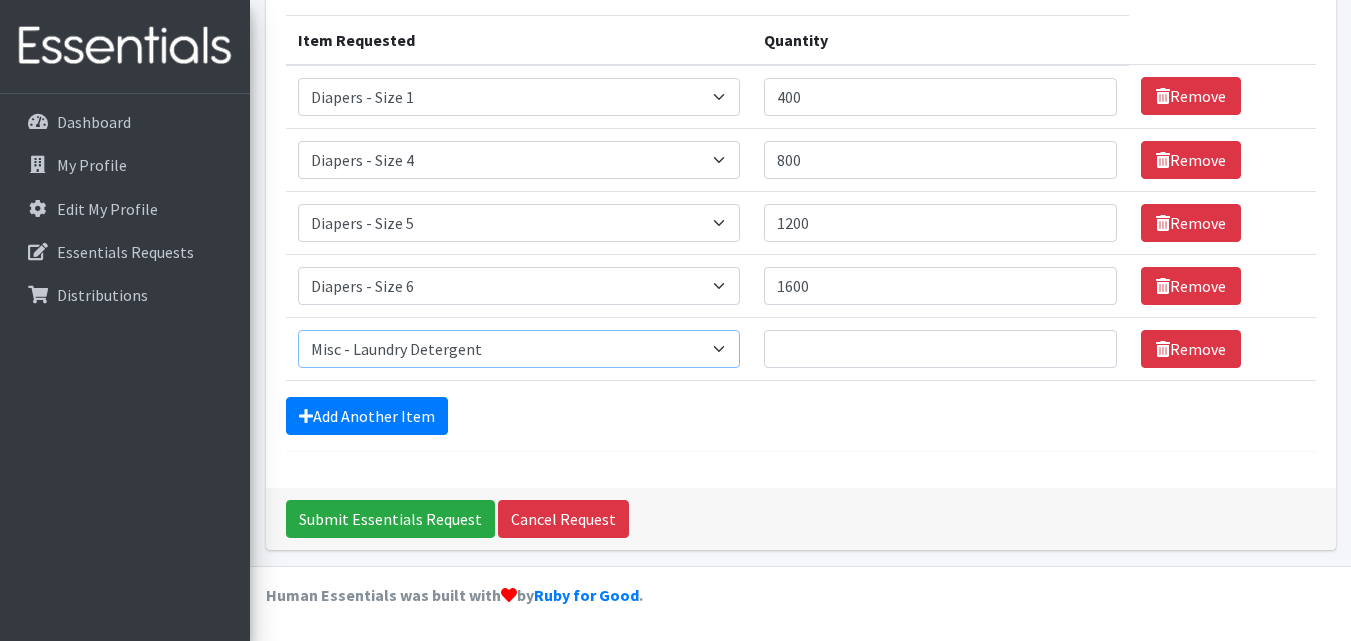 click on "Select an item
Diapers - Newborn
Diapers - Preemie
Diapers - Size 1
Diapers - Size 2
Diapers - Size 3
Diapers - Size 4
Diapers - Size 5
Diapers - Size 6
Diapers - Size 8
Incont - Brief - 2XLarge
Incont - Brief - Large Men
Incont - Brief - Large Unisex
Incont - Brief - Large Women
Incont - Brief - Large/X-Large Women
Incont - Brief - Medium Men
Incont - Brief - Medium Unisex
Incont - Brief - Medium Women
Incont - Brief - Small Men
Incont - Brief - Small Unisex
Incont - Brief - Small Women
Incont - Brief - Small/Medium Men
Incont - Brief - Small/Medium Unisex
Incont - Brief - Small/Medium Women
Incont - Brief - X-Large Men
Incont - Brief - X-Large Unisex
Incont - Brief - X-Large Women
Incont - Liners Unisex
Incont - Liners Women
Incont - Pads - Bed
Incont - Pads Mens
Incont - Pads Unisex
Incont - Pads Women
Incontinence - Reusable All Leaks XS
Misc - Laundry Detergent
Misc. - Baby Wipes
Misc. - Disposable Gloves (Large)" at bounding box center (519, 349) 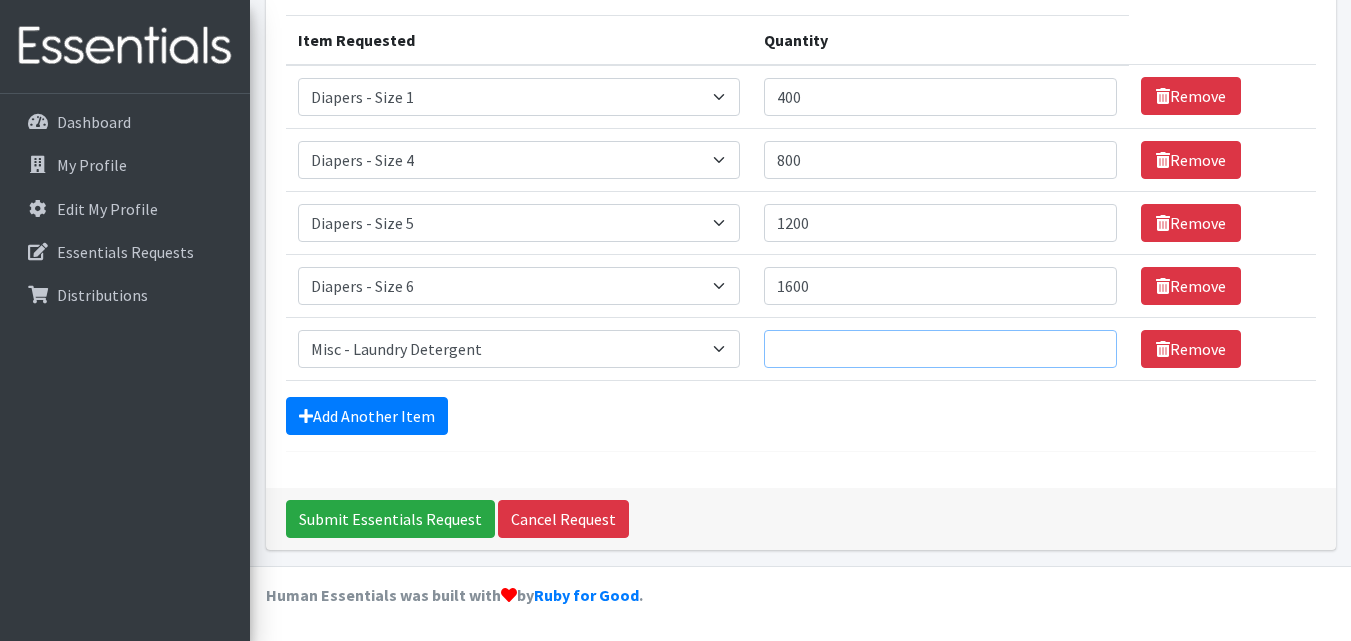click on "Quantity" at bounding box center [940, 349] 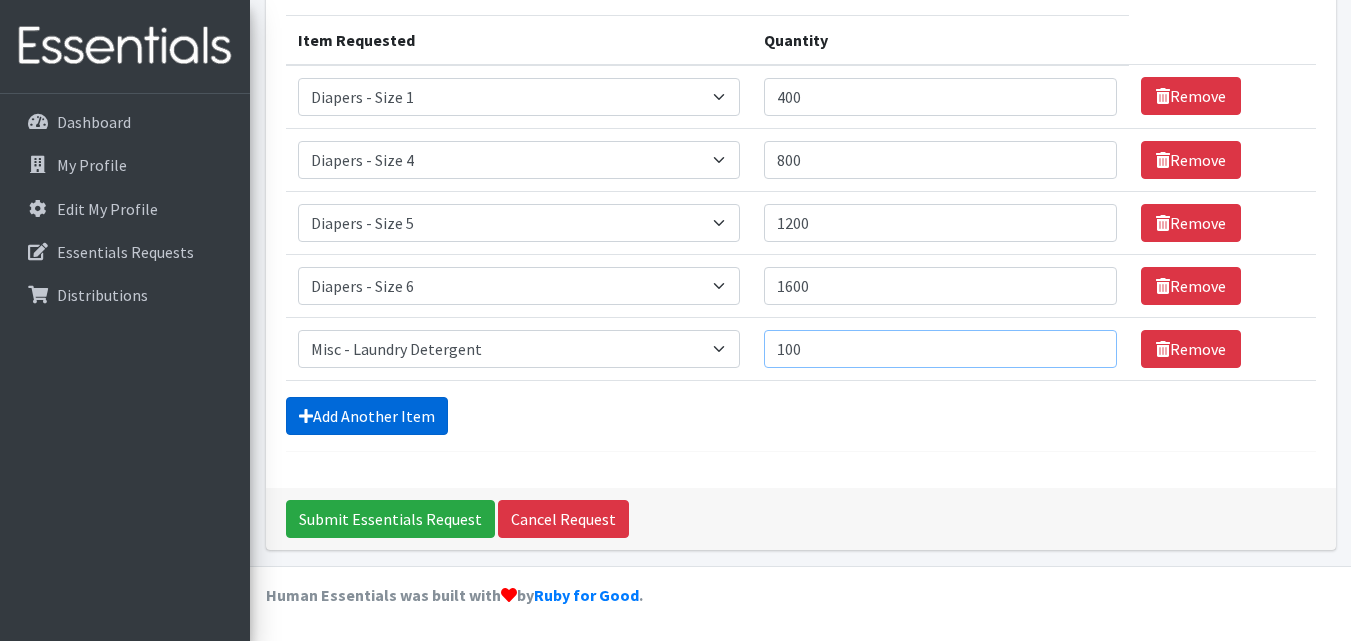type on "100" 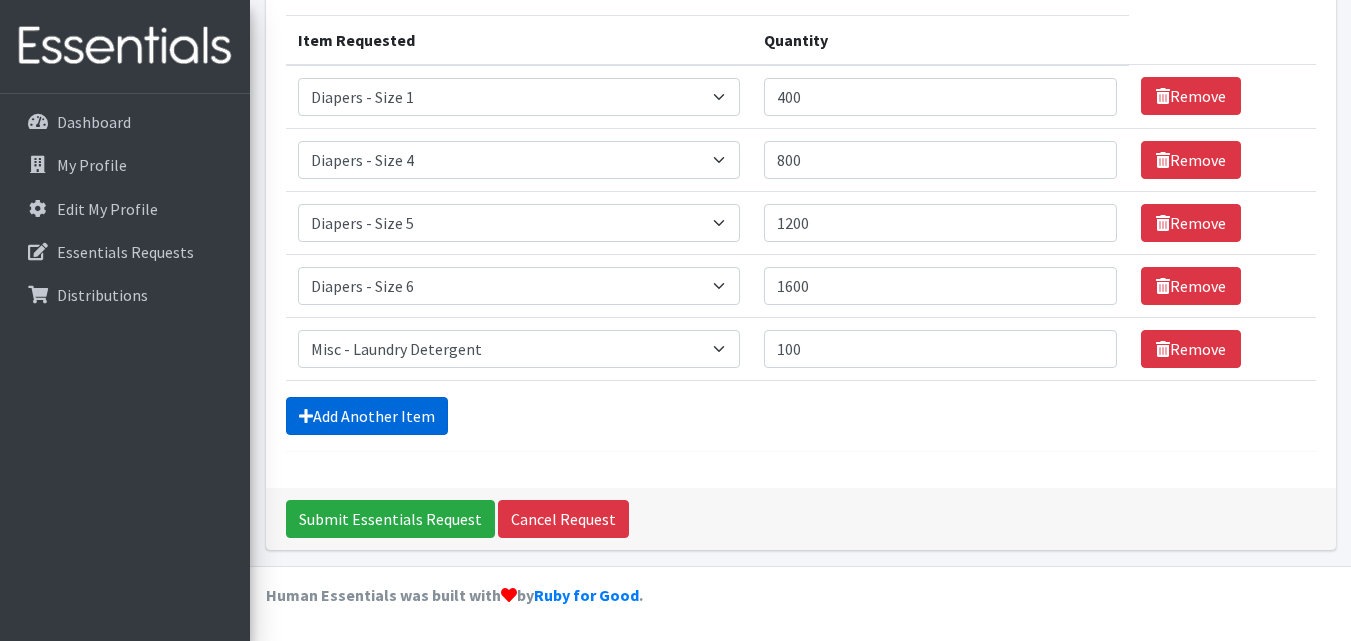 click on "Add Another Item" at bounding box center [367, 416] 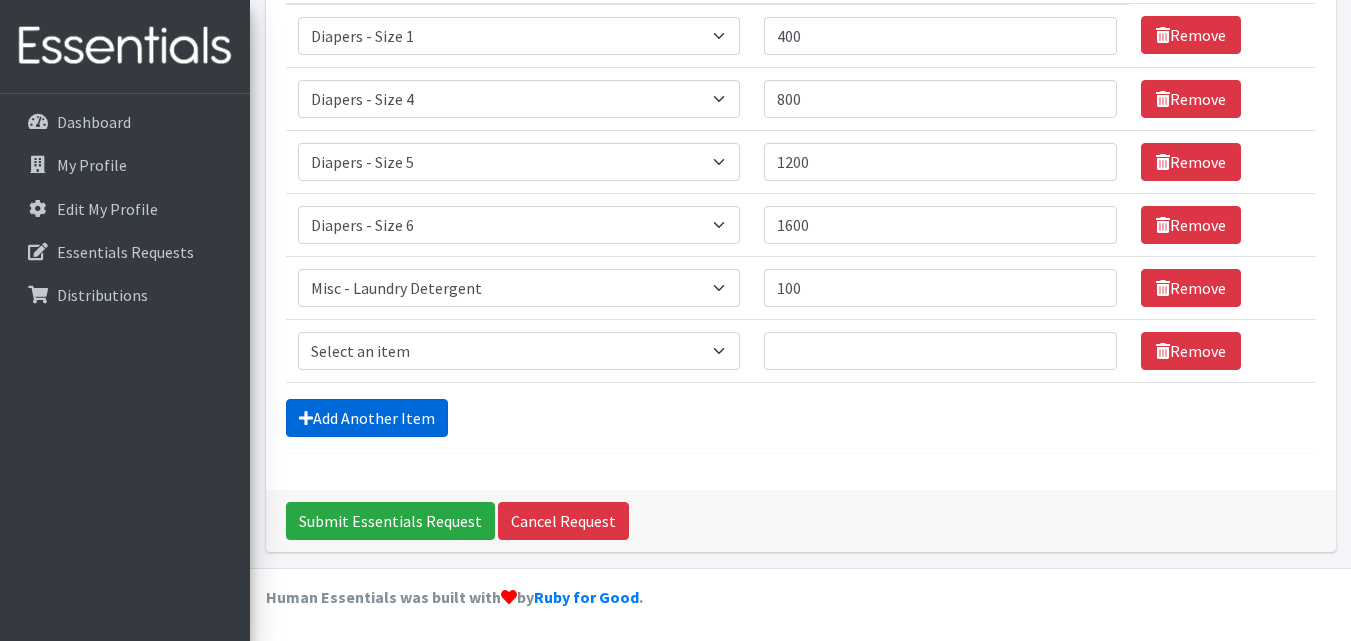scroll, scrollTop: 308, scrollLeft: 0, axis: vertical 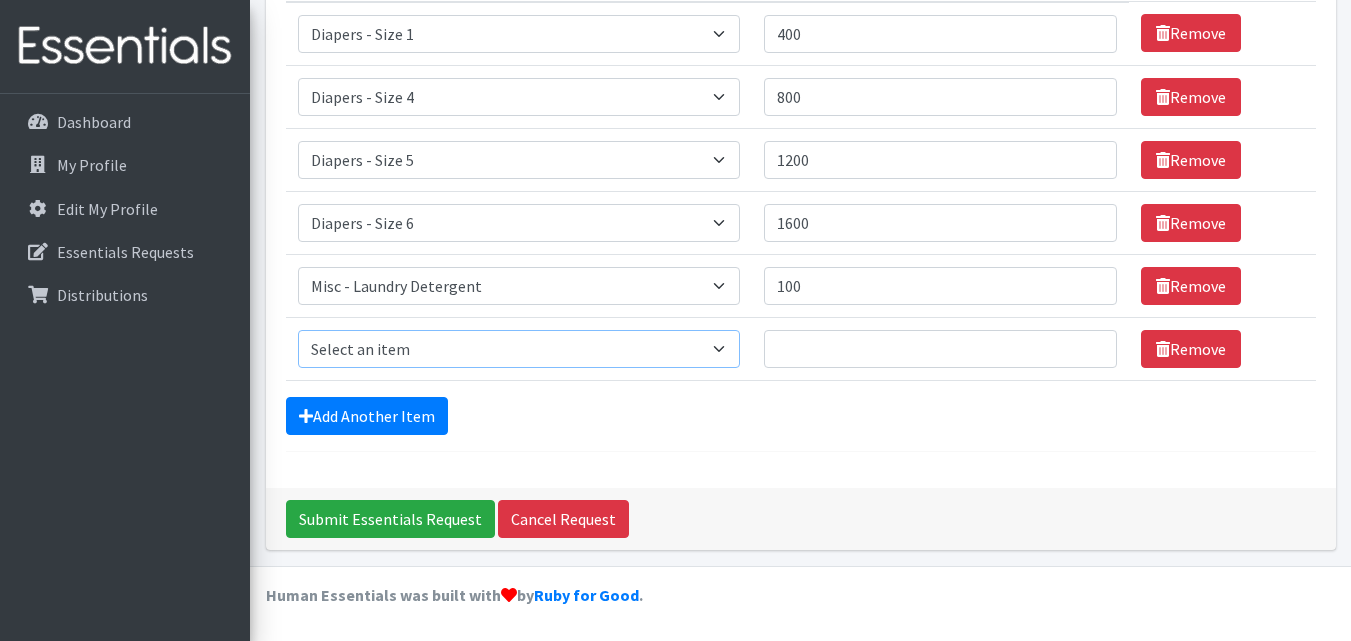 click on "Select an item
Diapers - Newborn
Diapers - Preemie
Diapers - Size 1
Diapers - Size 2
Diapers - Size 3
Diapers - Size 4
Diapers - Size 5
Diapers - Size 6
Diapers - Size 8
Incont - Brief - 2XLarge
Incont - Brief - Large Men
Incont - Brief - Large Unisex
Incont - Brief - Large Women
Incont - Brief - Large/X-Large Women
Incont - Brief - Medium Men
Incont - Brief - Medium Unisex
Incont - Brief - Medium Women
Incont - Brief - Small Men
Incont - Brief - Small Unisex
Incont - Brief - Small Women
Incont - Brief - Small/Medium Men
Incont - Brief - Small/Medium Unisex
Incont - Brief - Small/Medium Women
Incont - Brief - X-Large Men
Incont - Brief - X-Large Unisex
Incont - Brief - X-Large Women
Incont - Liners Unisex
Incont - Liners Women
Incont - Pads - Bed
Incont - Pads Mens
Incont - Pads Unisex
Incont - Pads Women
Incontinence - Reusable All Leaks XS
Misc - Laundry Detergent
Misc. - Baby Wipes
Misc. - Disposable Gloves (Large)" at bounding box center [519, 349] 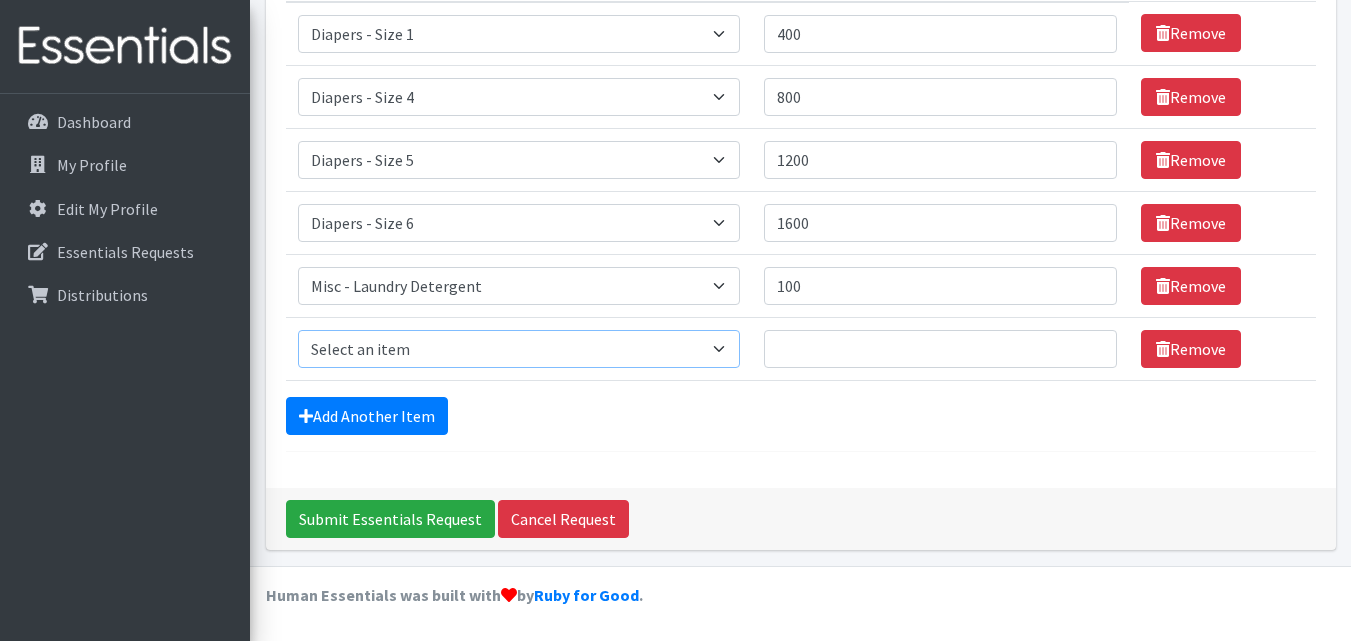 select on "87" 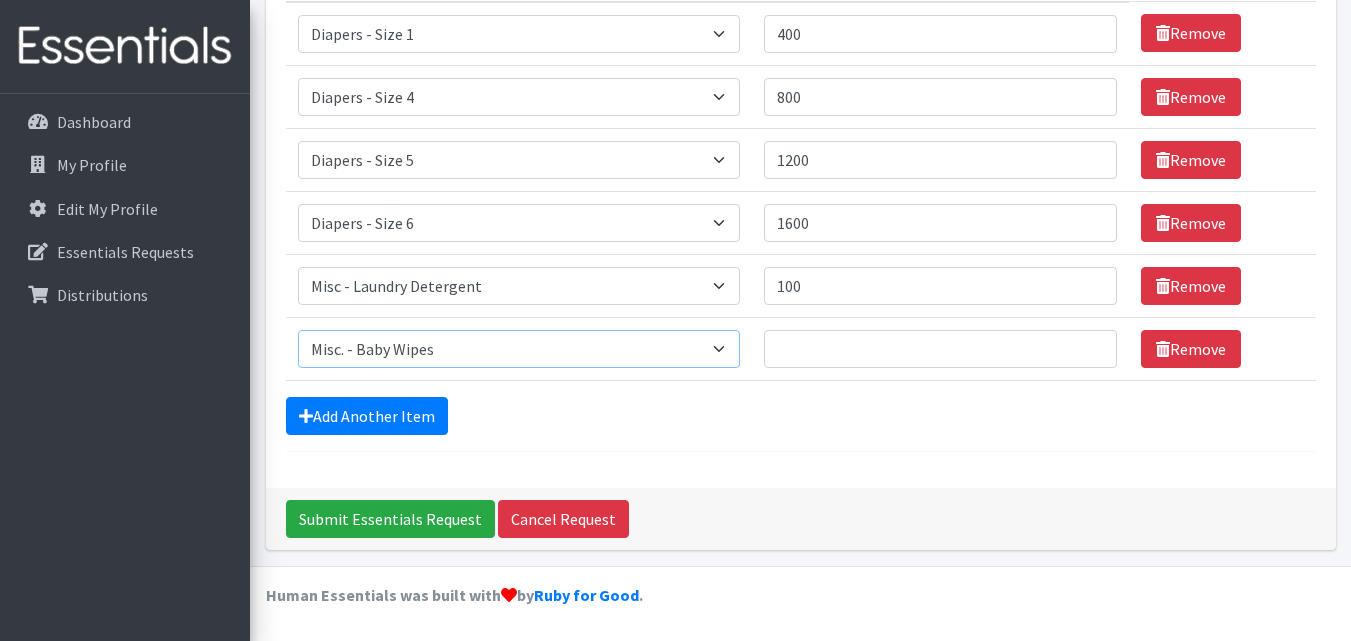 click on "Select an item
Diapers - Newborn
Diapers - Preemie
Diapers - Size 1
Diapers - Size 2
Diapers - Size 3
Diapers - Size 4
Diapers - Size 5
Diapers - Size 6
Diapers - Size 8
Incont - Brief - 2XLarge
Incont - Brief - Large Men
Incont - Brief - Large Unisex
Incont - Brief - Large Women
Incont - Brief - Large/X-Large Women
Incont - Brief - Medium Men
Incont - Brief - Medium Unisex
Incont - Brief - Medium Women
Incont - Brief - Small Men
Incont - Brief - Small Unisex
Incont - Brief - Small Women
Incont - Brief - Small/Medium Men
Incont - Brief - Small/Medium Unisex
Incont - Brief - Small/Medium Women
Incont - Brief - X-Large Men
Incont - Brief - X-Large Unisex
Incont - Brief - X-Large Women
Incont - Liners Unisex
Incont - Liners Women
Incont - Pads - Bed
Incont - Pads Mens
Incont - Pads Unisex
Incont - Pads Women
Incontinence - Reusable All Leaks XS
Misc - Laundry Detergent
Misc. - Baby Wipes
Misc. - Disposable Gloves (Large)" at bounding box center (519, 349) 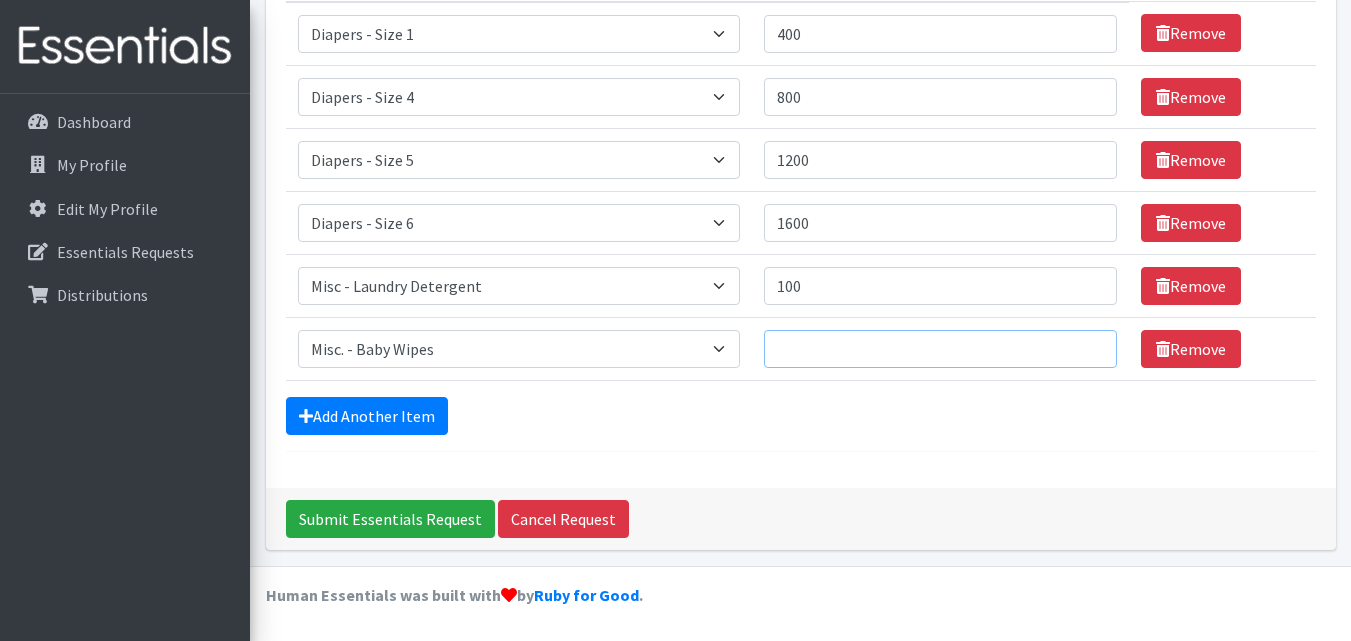 click on "Quantity" at bounding box center [940, 349] 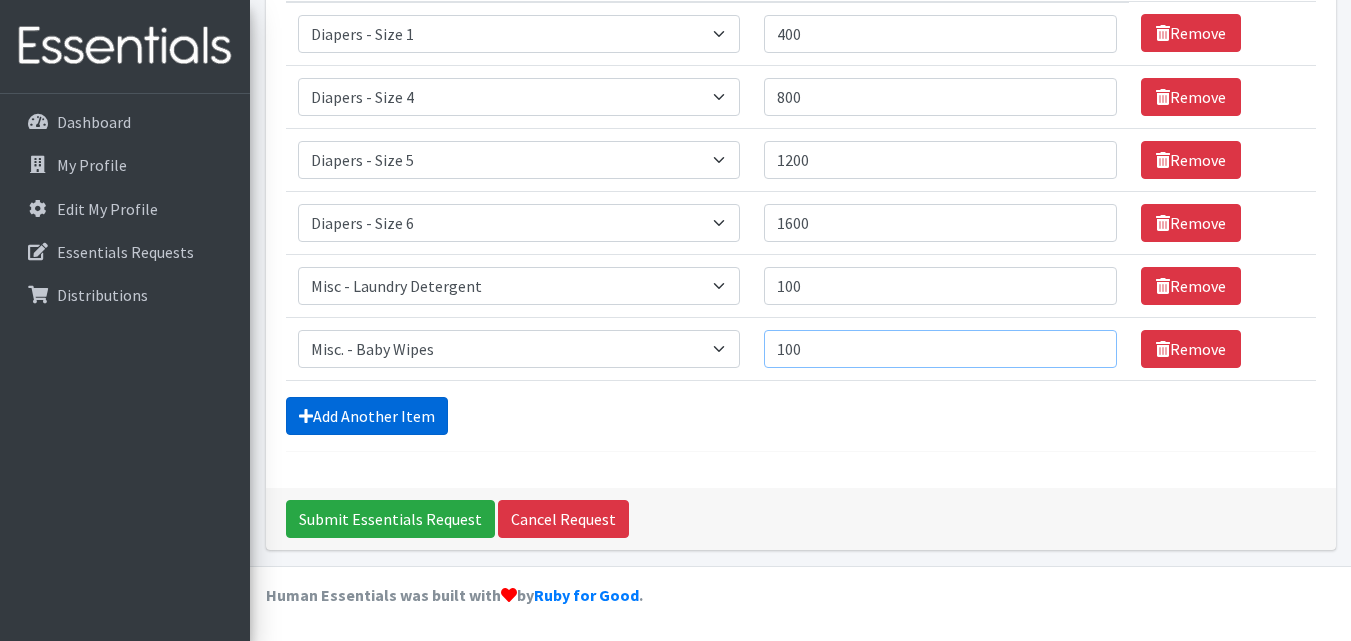 type on "100" 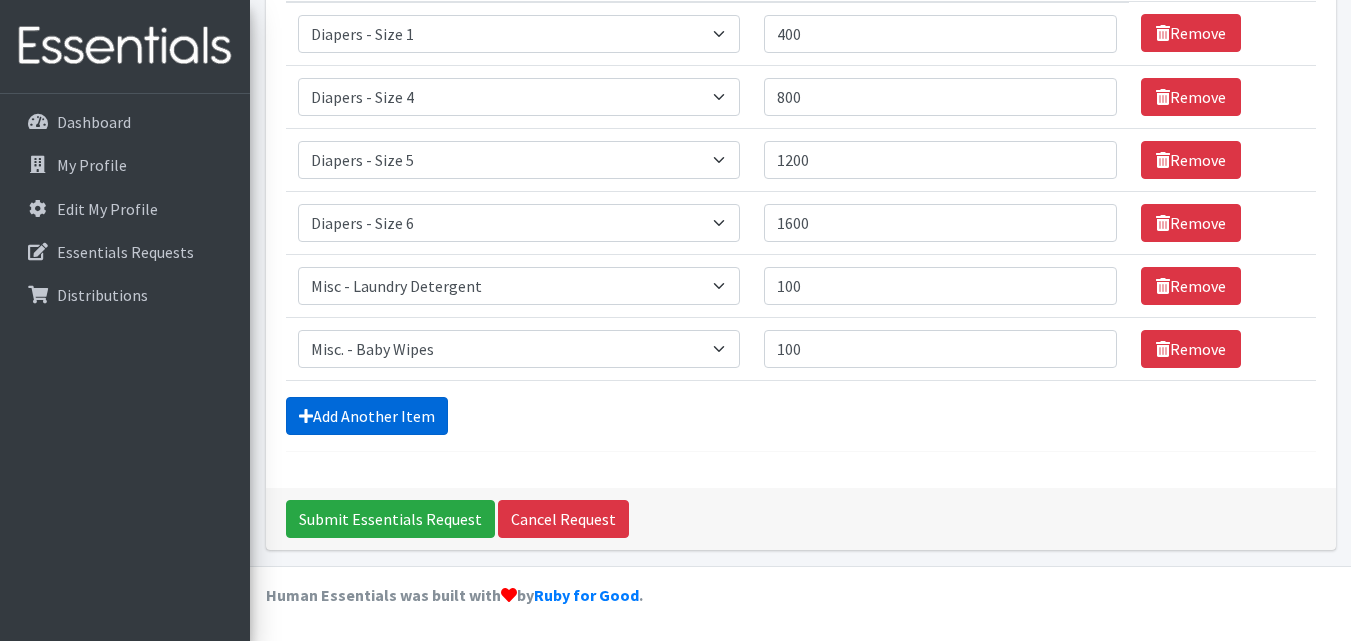 click on "Add Another Item" at bounding box center [367, 416] 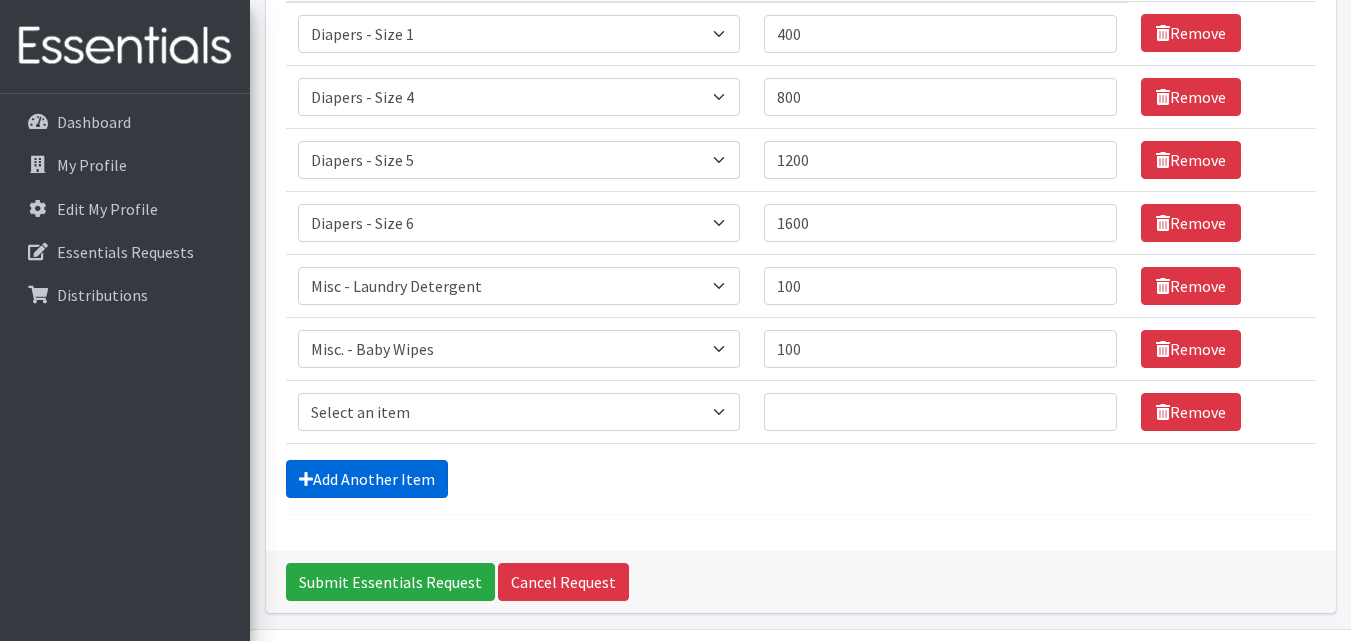 scroll, scrollTop: 371, scrollLeft: 0, axis: vertical 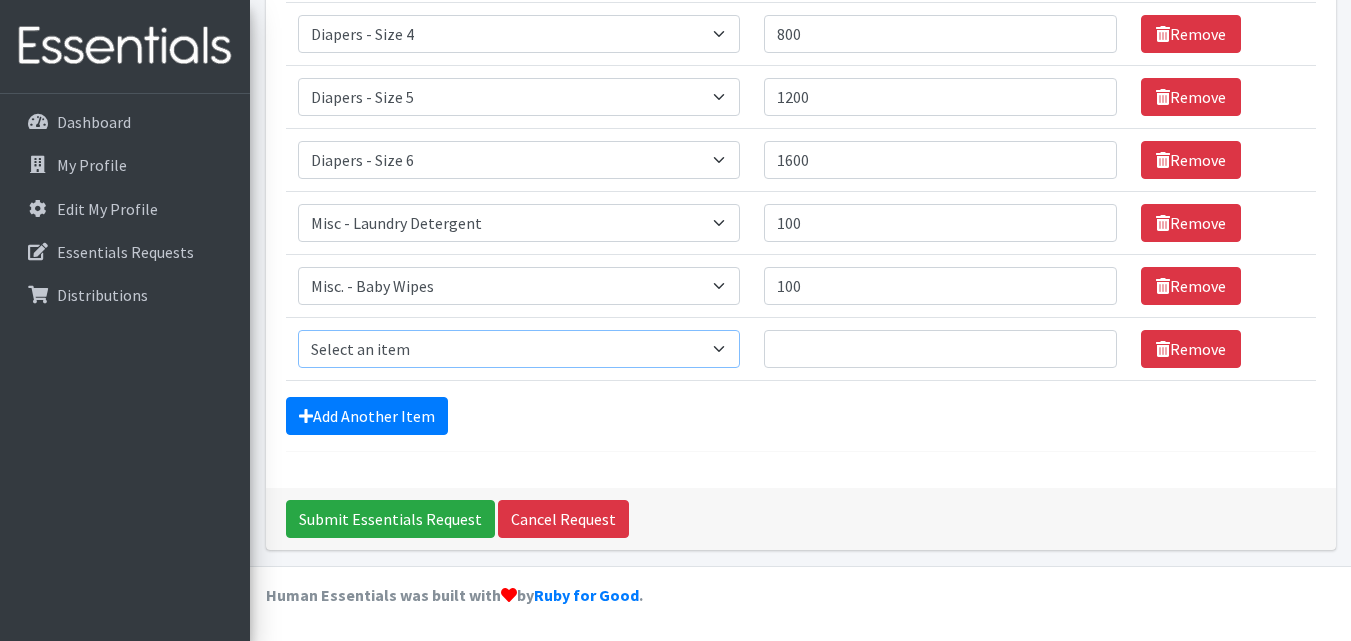 click on "Select an item
Diapers - Newborn
Diapers - Preemie
Diapers - Size 1
Diapers - Size 2
Diapers - Size 3
Diapers - Size 4
Diapers - Size 5
Diapers - Size 6
Diapers - Size 8
Incont - Brief - 2XLarge
Incont - Brief - Large Men
Incont - Brief - Large Unisex
Incont - Brief - Large Women
Incont - Brief - Large/X-Large Women
Incont - Brief - Medium Men
Incont - Brief - Medium Unisex
Incont - Brief - Medium Women
Incont - Brief - Small Men
Incont - Brief - Small Unisex
Incont - Brief - Small Women
Incont - Brief - Small/Medium Men
Incont - Brief - Small/Medium Unisex
Incont - Brief - Small/Medium Women
Incont - Brief - X-Large Men
Incont - Brief - X-Large Unisex
Incont - Brief - X-Large Women
Incont - Liners Unisex
Incont - Liners Women
Incont - Pads - Bed
Incont - Pads Mens
Incont - Pads Unisex
Incont - Pads Women
Incontinence - Reusable All Leaks XS
Misc - Laundry Detergent
Misc. - Baby Wipes
Misc. - Disposable Gloves (Large)" at bounding box center (519, 349) 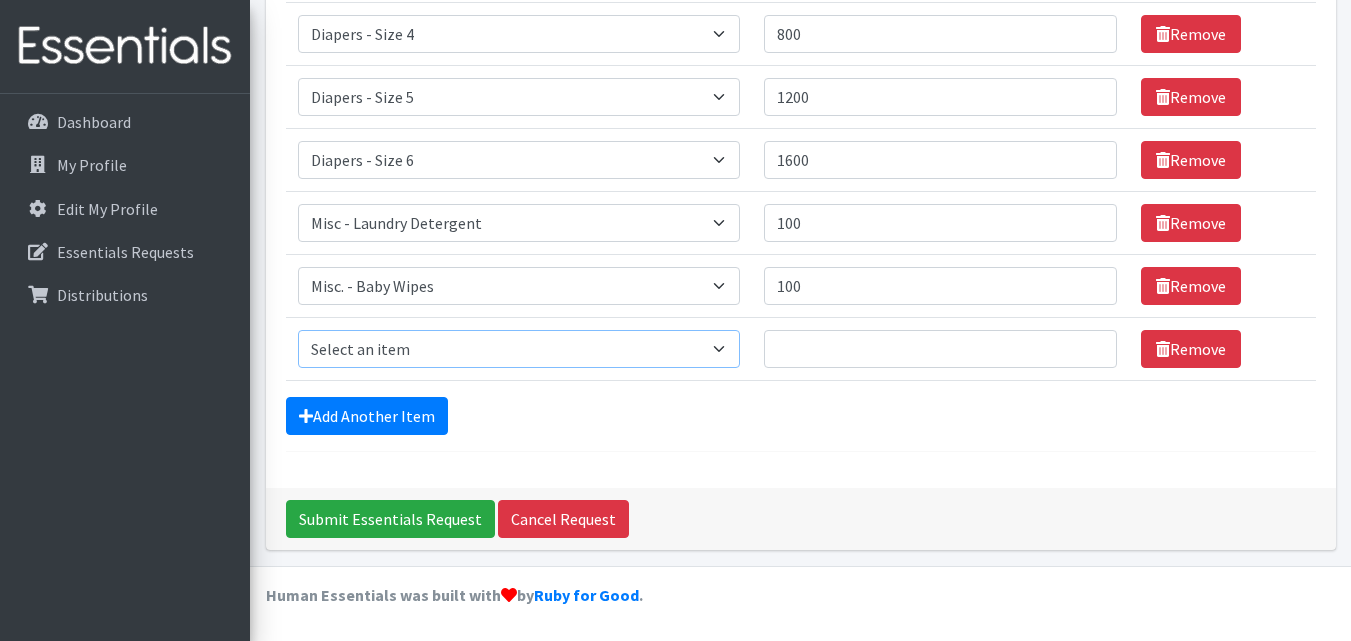 select on "9066" 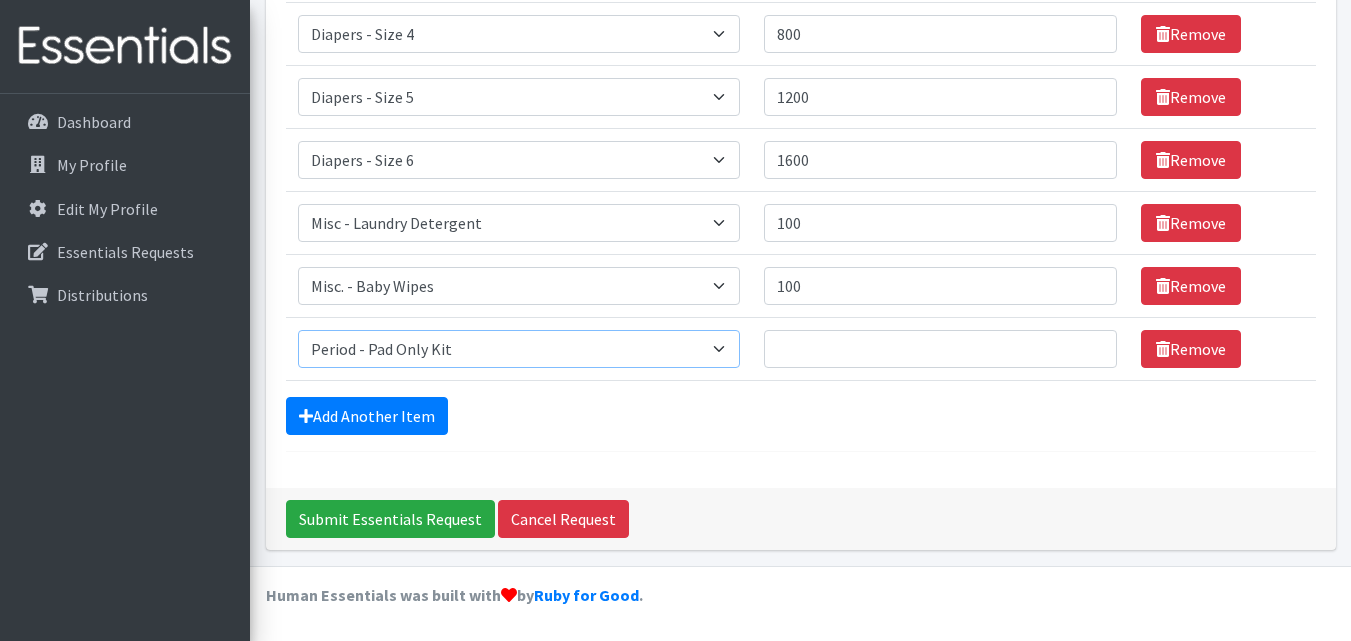 click on "Select an item
Diapers - Newborn
Diapers - Preemie
Diapers - Size 1
Diapers - Size 2
Diapers - Size 3
Diapers - Size 4
Diapers - Size 5
Diapers - Size 6
Diapers - Size 8
Incont - Brief - 2XLarge
Incont - Brief - Large Men
Incont - Brief - Large Unisex
Incont - Brief - Large Women
Incont - Brief - Large/X-Large Women
Incont - Brief - Medium Men
Incont - Brief - Medium Unisex
Incont - Brief - Medium Women
Incont - Brief - Small Men
Incont - Brief - Small Unisex
Incont - Brief - Small Women
Incont - Brief - Small/Medium Men
Incont - Brief - Small/Medium Unisex
Incont - Brief - Small/Medium Women
Incont - Brief - X-Large Men
Incont - Brief - X-Large Unisex
Incont - Brief - X-Large Women
Incont - Liners Unisex
Incont - Liners Women
Incont - Pads - Bed
Incont - Pads Mens
Incont - Pads Unisex
Incont - Pads Women
Incontinence - Reusable All Leaks XS
Misc - Laundry Detergent
Misc. - Baby Wipes
Misc. - Disposable Gloves (Large)" at bounding box center [519, 349] 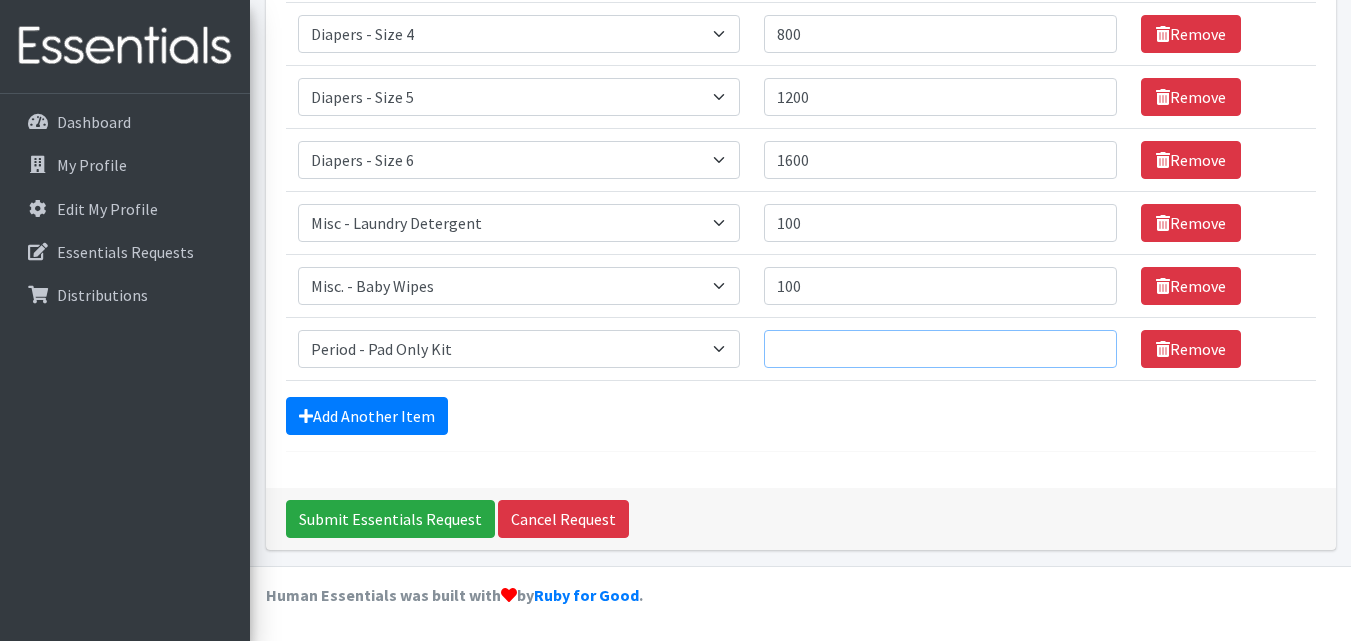 drag, startPoint x: 807, startPoint y: 358, endPoint x: 810, endPoint y: 348, distance: 10.440307 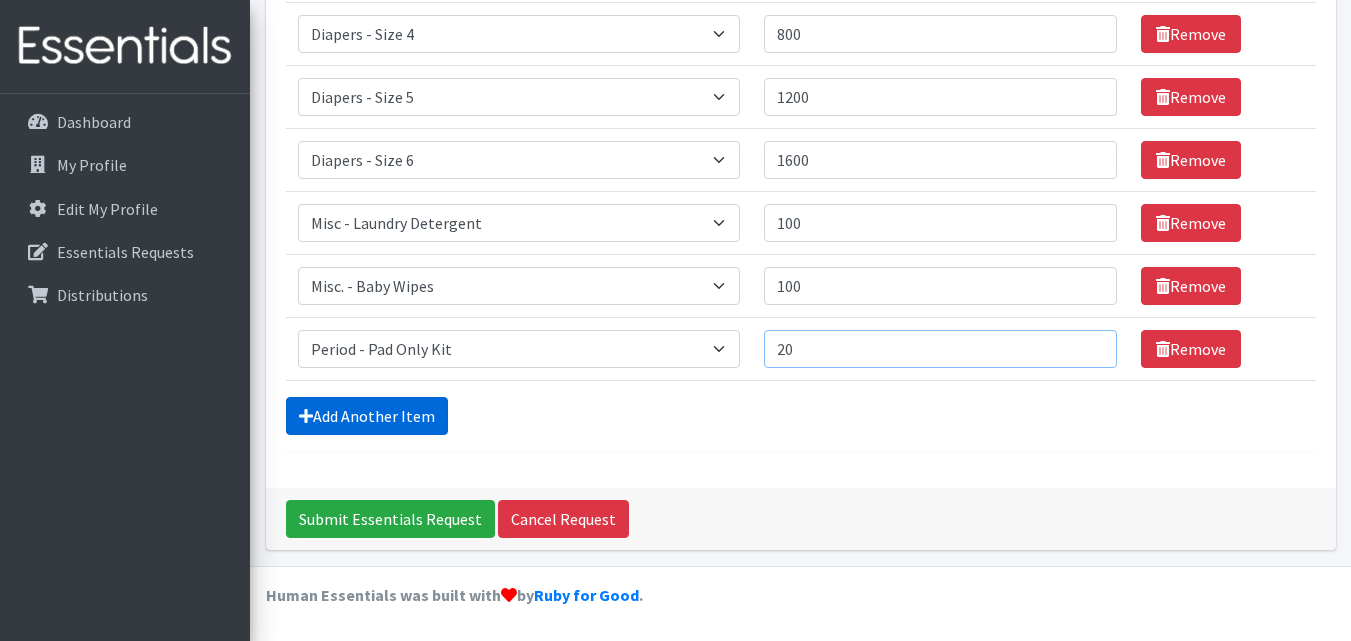 type on "20" 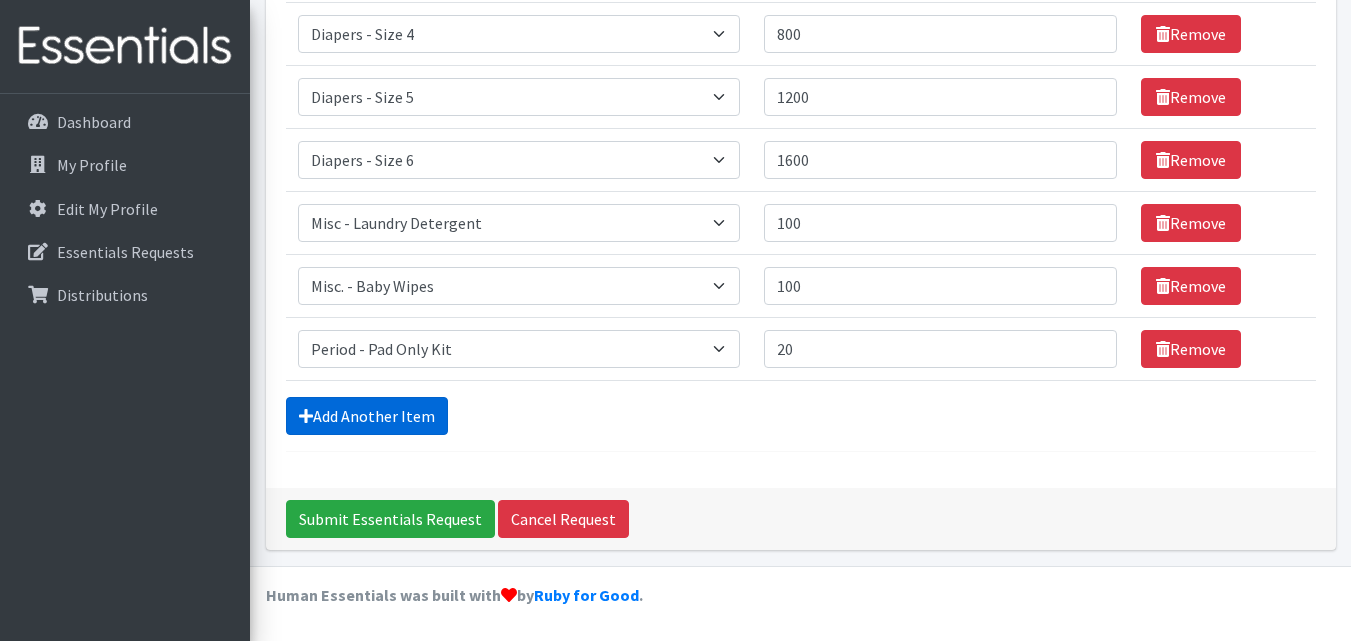 click on "Add Another Item" at bounding box center [367, 416] 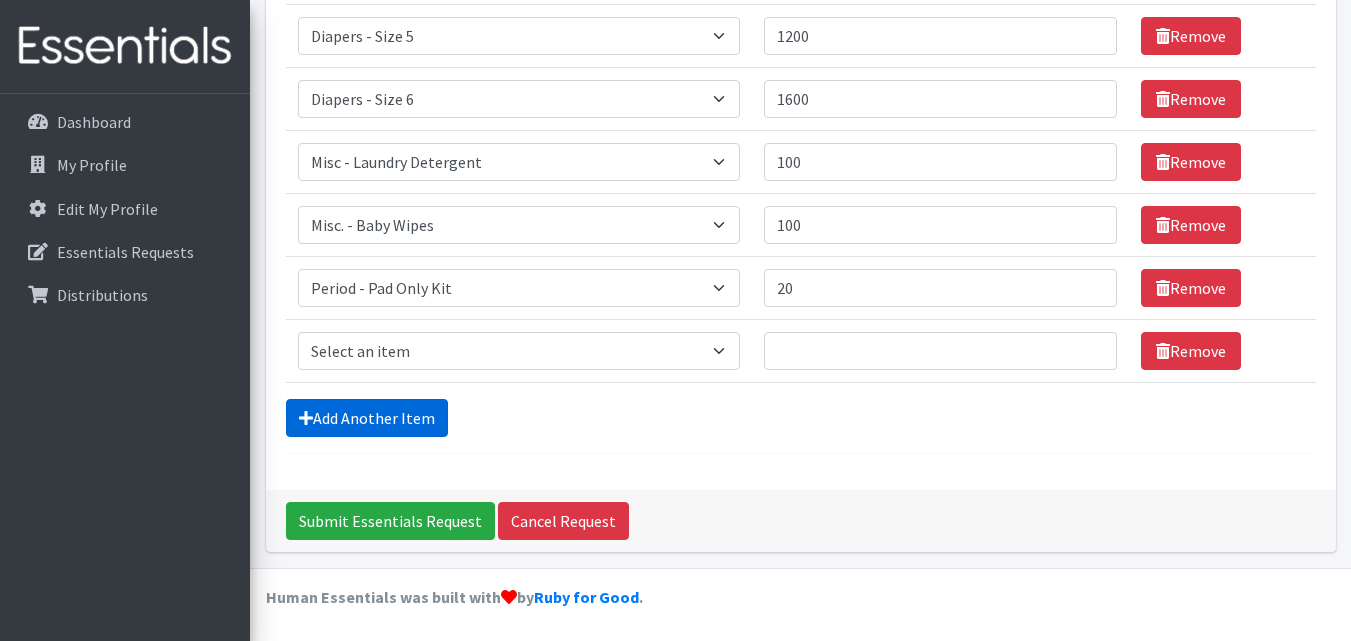 scroll, scrollTop: 434, scrollLeft: 0, axis: vertical 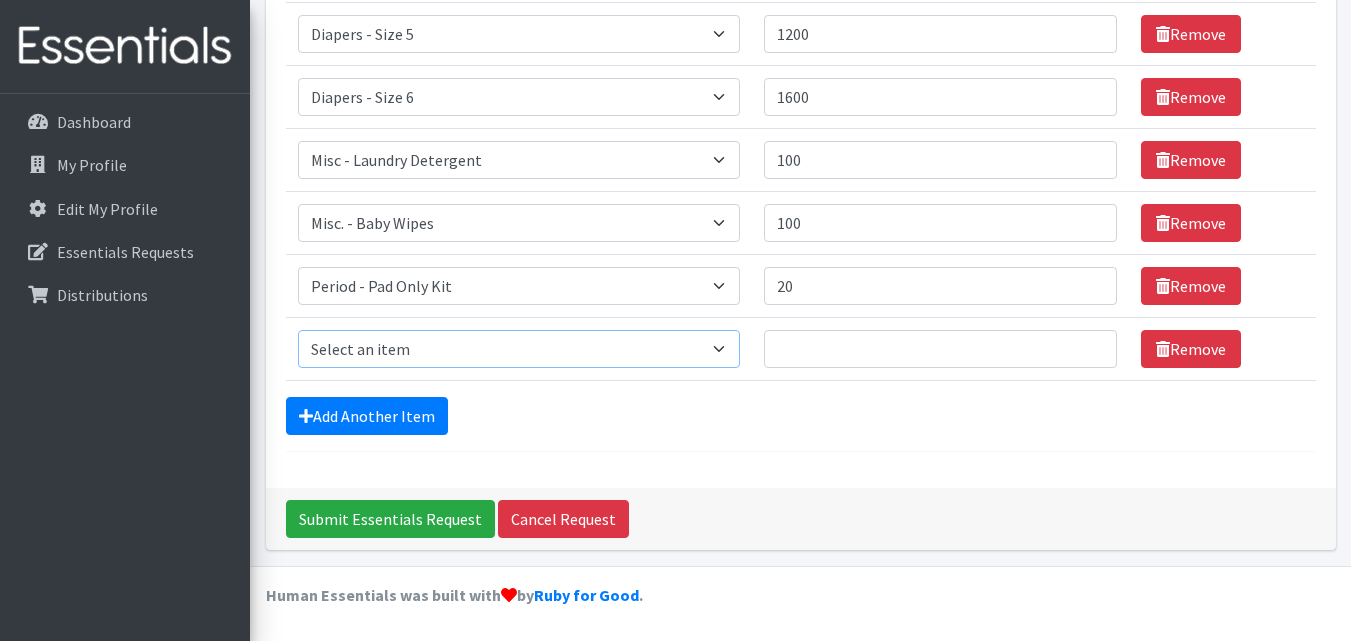 click on "Select an item
Diapers - Newborn
Diapers - Preemie
Diapers - Size 1
Diapers - Size 2
Diapers - Size 3
Diapers - Size 4
Diapers - Size 5
Diapers - Size 6
Diapers - Size 8
Incont - Brief - 2XLarge
Incont - Brief - Large Men
Incont - Brief - Large Unisex
Incont - Brief - Large Women
Incont - Brief - Large/X-Large Women
Incont - Brief - Medium Men
Incont - Brief - Medium Unisex
Incont - Brief - Medium Women
Incont - Brief - Small Men
Incont - Brief - Small Unisex
Incont - Brief - Small Women
Incont - Brief - Small/Medium Men
Incont - Brief - Small/Medium Unisex
Incont - Brief - Small/Medium Women
Incont - Brief - X-Large Men
Incont - Brief - X-Large Unisex
Incont - Brief - X-Large Women
Incont - Liners Unisex
Incont - Liners Women
Incont - Pads - Bed
Incont - Pads Mens
Incont - Pads Unisex
Incont - Pads Women
Incontinence - Reusable All Leaks XS
Misc - Laundry Detergent
Misc. - Baby Wipes
Misc. - Disposable Gloves (Large)" at bounding box center (519, 349) 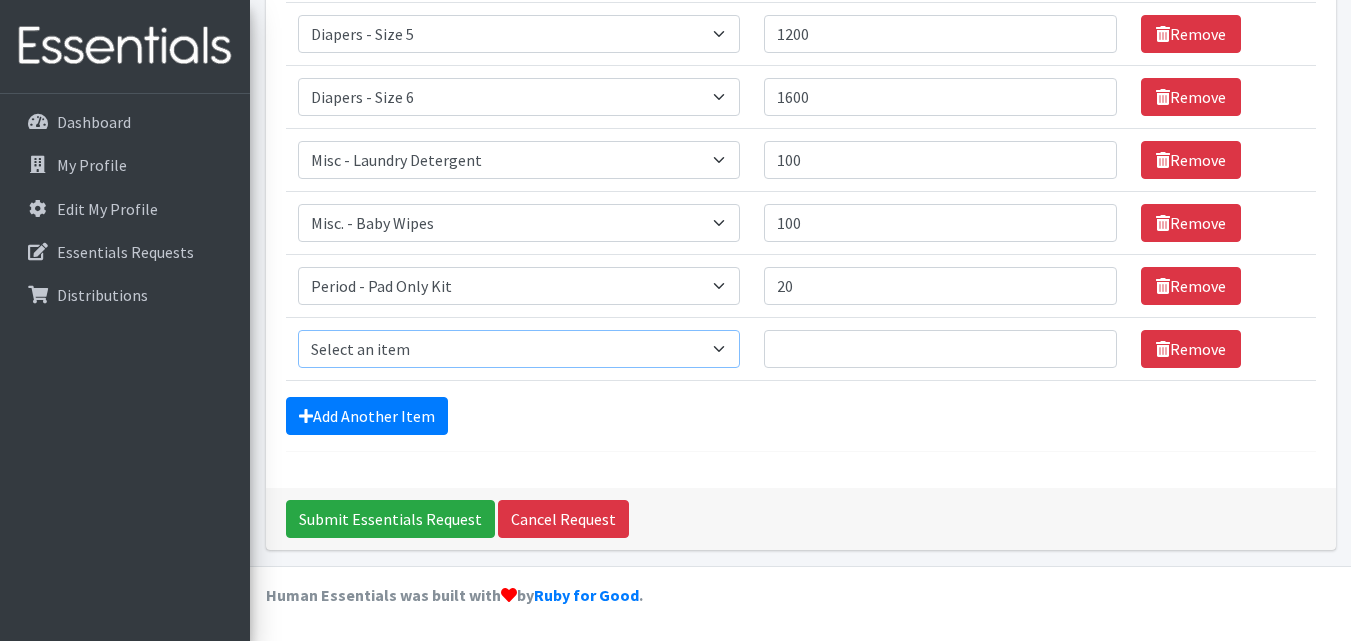 select on "12734" 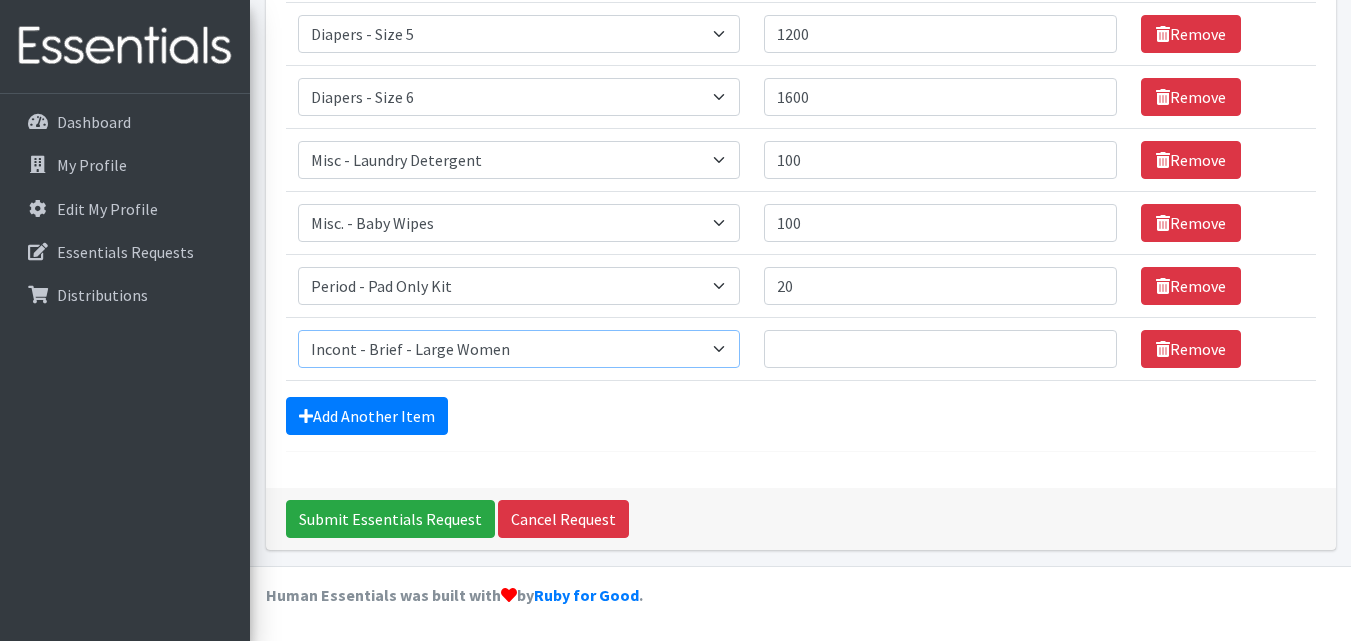 click on "Select an item
Diapers - Newborn
Diapers - Preemie
Diapers - Size 1
Diapers - Size 2
Diapers - Size 3
Diapers - Size 4
Diapers - Size 5
Diapers - Size 6
Diapers - Size 8
Incont - Brief - 2XLarge
Incont - Brief - Large Men
Incont - Brief - Large Unisex
Incont - Brief - Large Women
Incont - Brief - Large/X-Large Women
Incont - Brief - Medium Men
Incont - Brief - Medium Unisex
Incont - Brief - Medium Women
Incont - Brief - Small Men
Incont - Brief - Small Unisex
Incont - Brief - Small Women
Incont - Brief - Small/Medium Men
Incont - Brief - Small/Medium Unisex
Incont - Brief - Small/Medium Women
Incont - Brief - X-Large Men
Incont - Brief - X-Large Unisex
Incont - Brief - X-Large Women
Incont - Liners Unisex
Incont - Liners Women
Incont - Pads - Bed
Incont - Pads Mens
Incont - Pads Unisex
Incont - Pads Women
Incontinence - Reusable All Leaks XS
Misc - Laundry Detergent
Misc. - Baby Wipes
Misc. - Disposable Gloves (Large)" at bounding box center [519, 349] 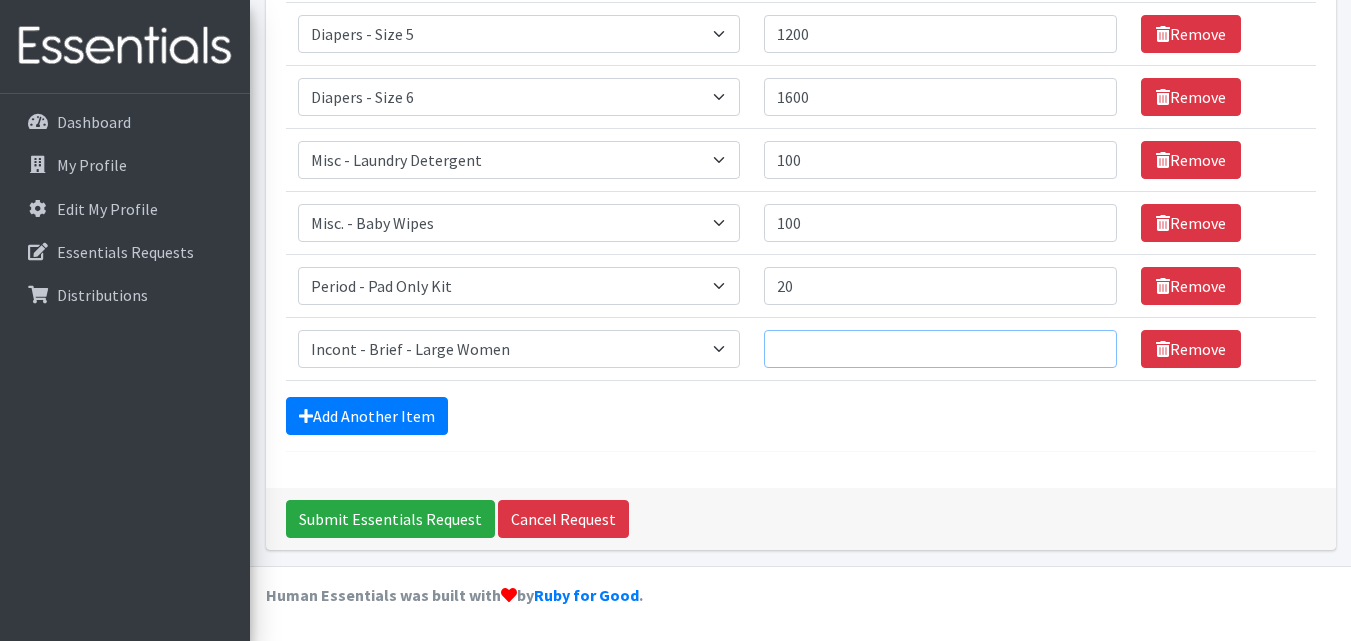 click on "Quantity" at bounding box center [940, 349] 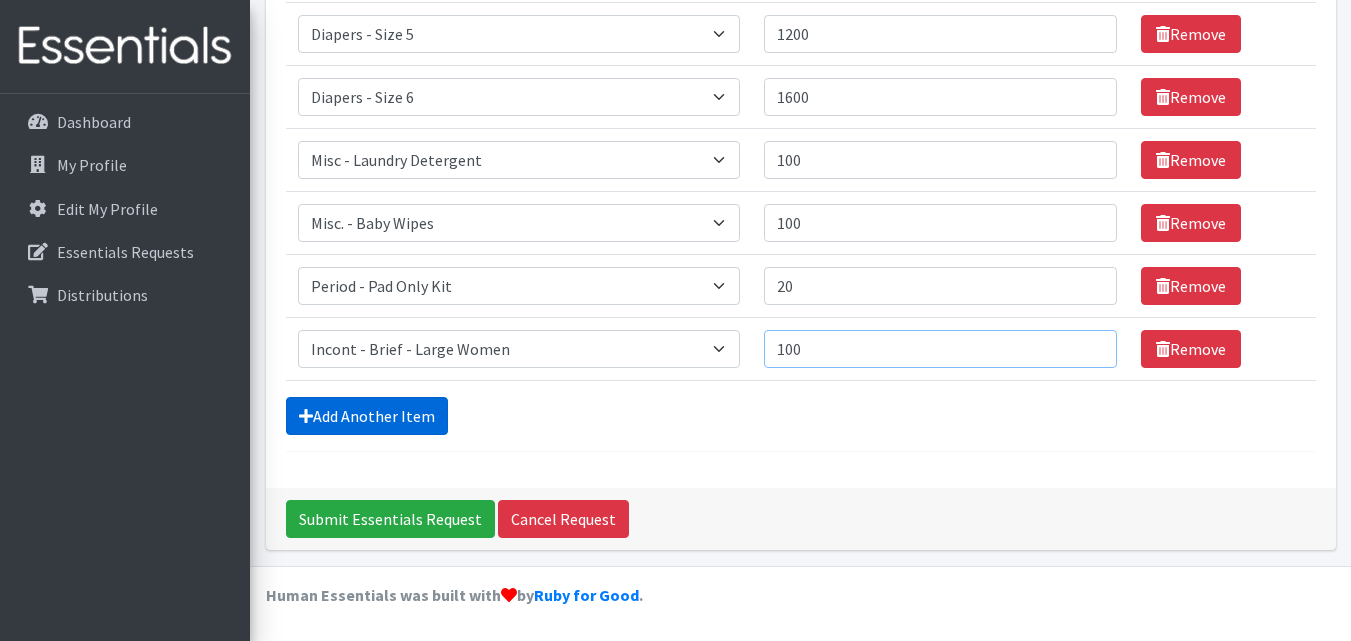 type on "100" 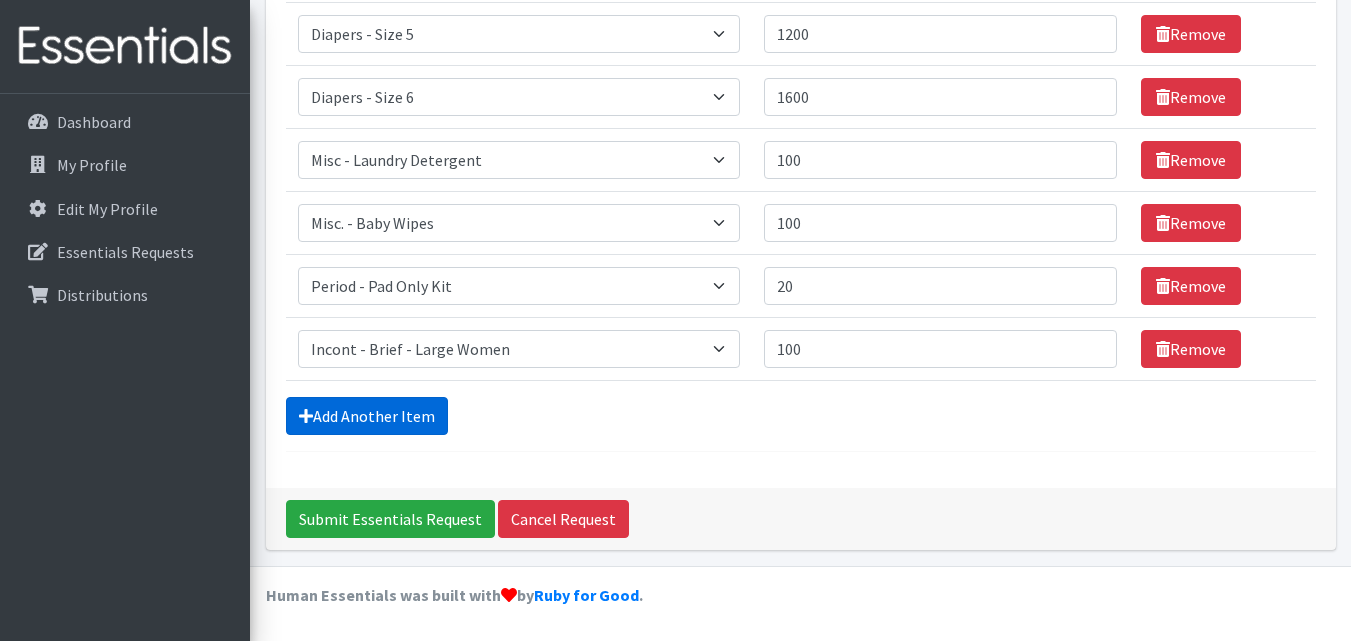 click on "Add Another Item" at bounding box center [367, 416] 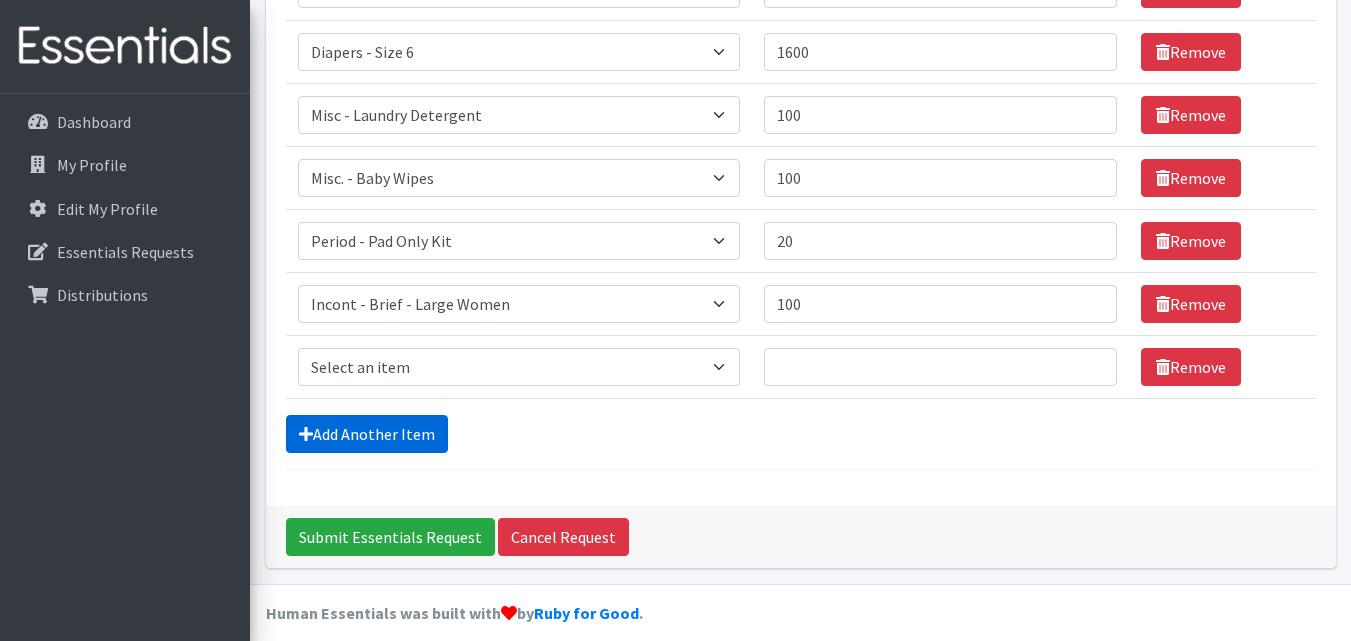 scroll, scrollTop: 497, scrollLeft: 0, axis: vertical 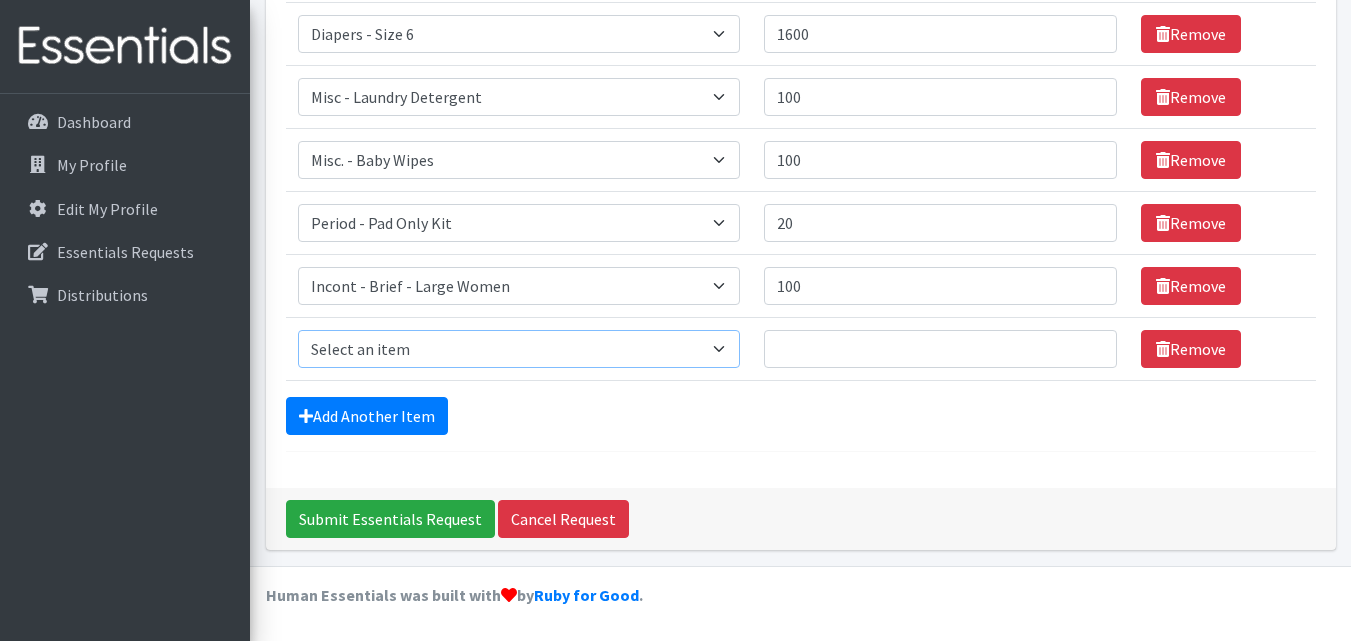 click on "Select an item
Diapers - Newborn
Diapers - Preemie
Diapers - Size 1
Diapers - Size 2
Diapers - Size 3
Diapers - Size 4
Diapers - Size 5
Diapers - Size 6
Diapers - Size 8
Incont - Brief - 2XLarge
Incont - Brief - Large Men
Incont - Brief - Large Unisex
Incont - Brief - Large Women
Incont - Brief - Large/X-Large Women
Incont - Brief - Medium Men
Incont - Brief - Medium Unisex
Incont - Brief - Medium Women
Incont - Brief - Small Men
Incont - Brief - Small Unisex
Incont - Brief - Small Women
Incont - Brief - Small/Medium Men
Incont - Brief - Small/Medium Unisex
Incont - Brief - Small/Medium Women
Incont - Brief - X-Large Men
Incont - Brief - X-Large Unisex
Incont - Brief - X-Large Women
Incont - Liners Unisex
Incont - Liners Women
Incont - Pads - Bed
Incont - Pads Mens
Incont - Pads Unisex
Incont - Pads Women
Incontinence - Reusable All Leaks XS
Misc - Laundry Detergent
Misc. - Baby Wipes
Misc. - Disposable Gloves (Large)" at bounding box center [519, 349] 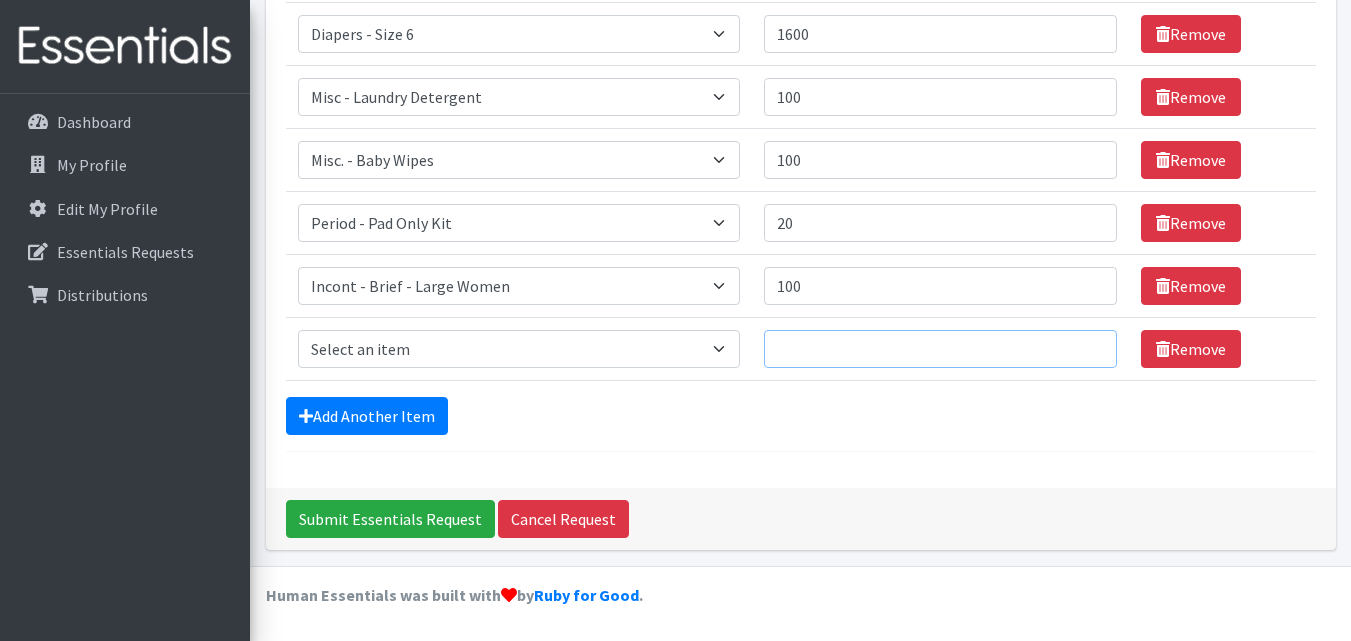 click on "Quantity" at bounding box center (940, 349) 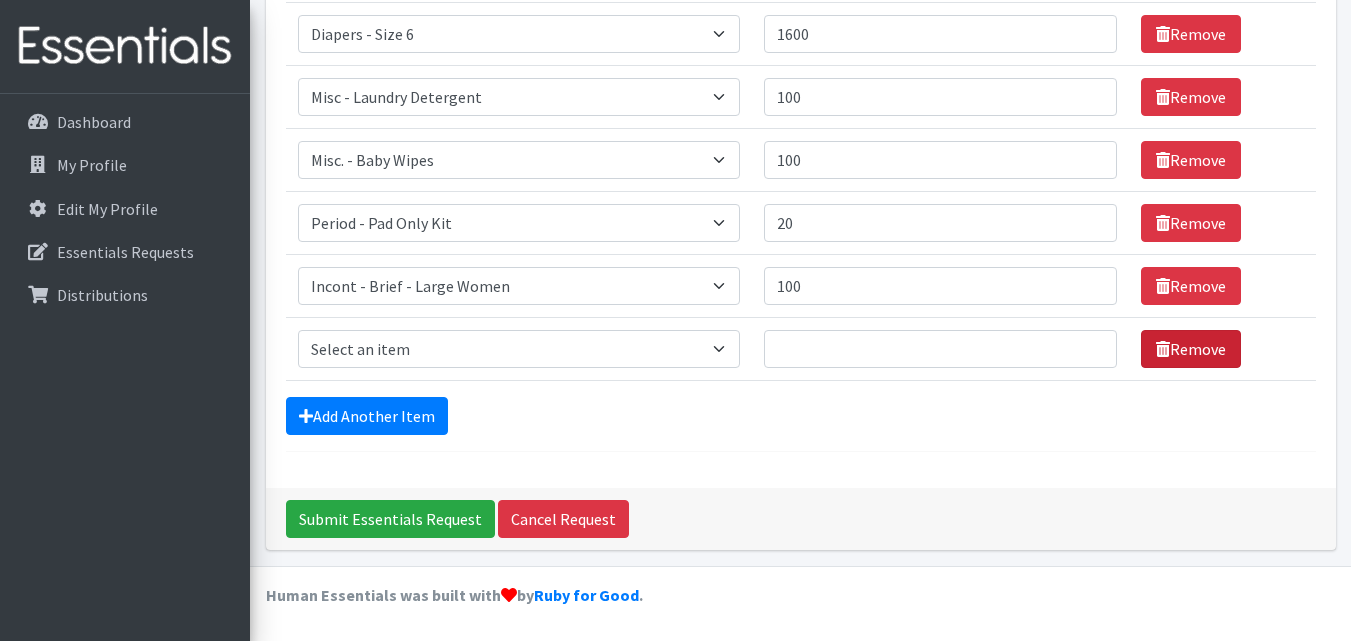 click on "Remove" at bounding box center (1191, 349) 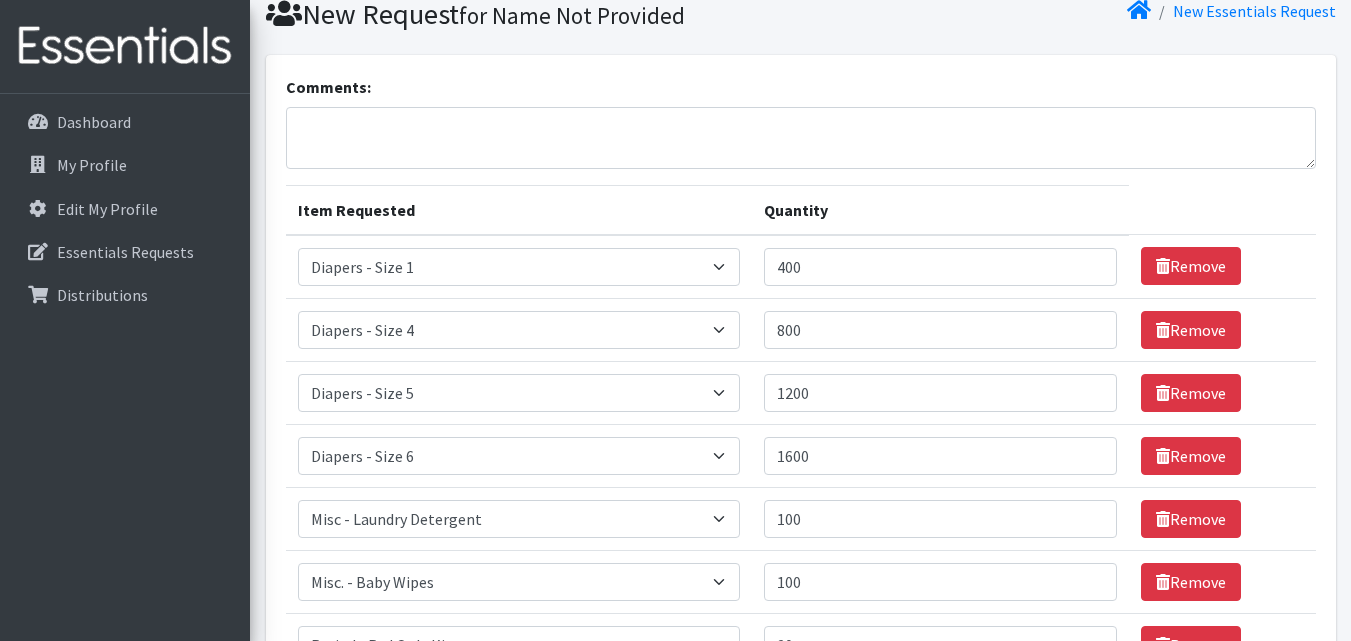 scroll, scrollTop: 200, scrollLeft: 0, axis: vertical 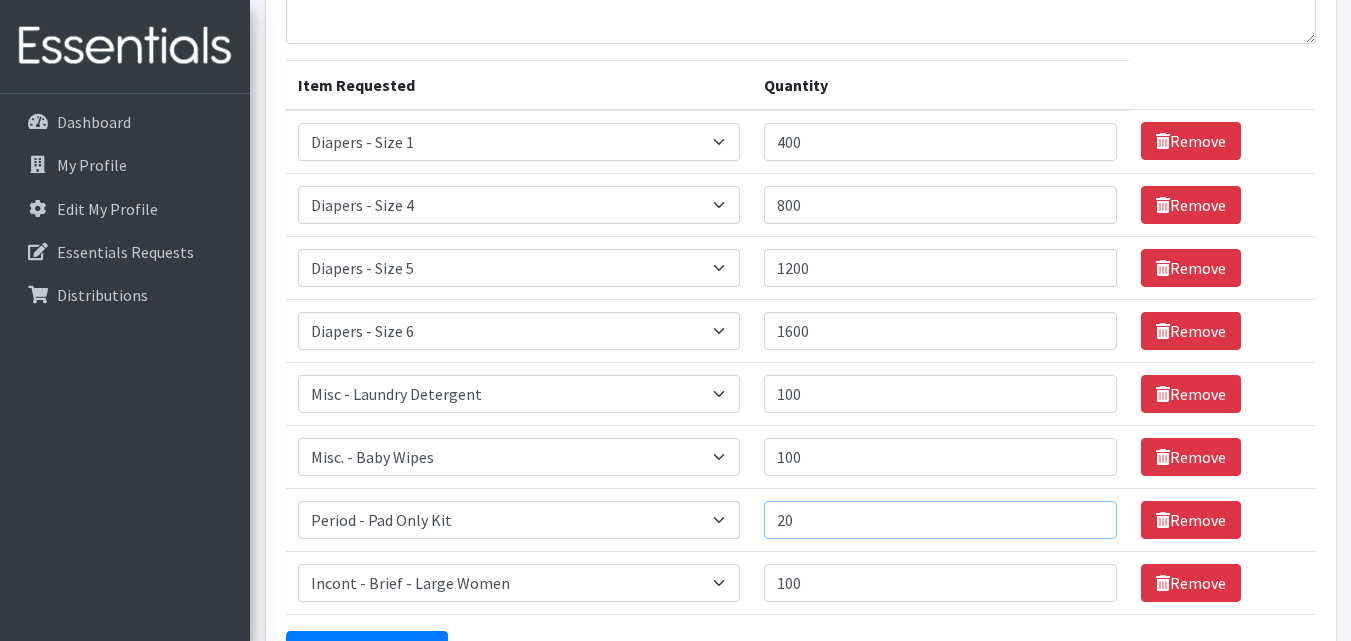 click on "20" at bounding box center [940, 520] 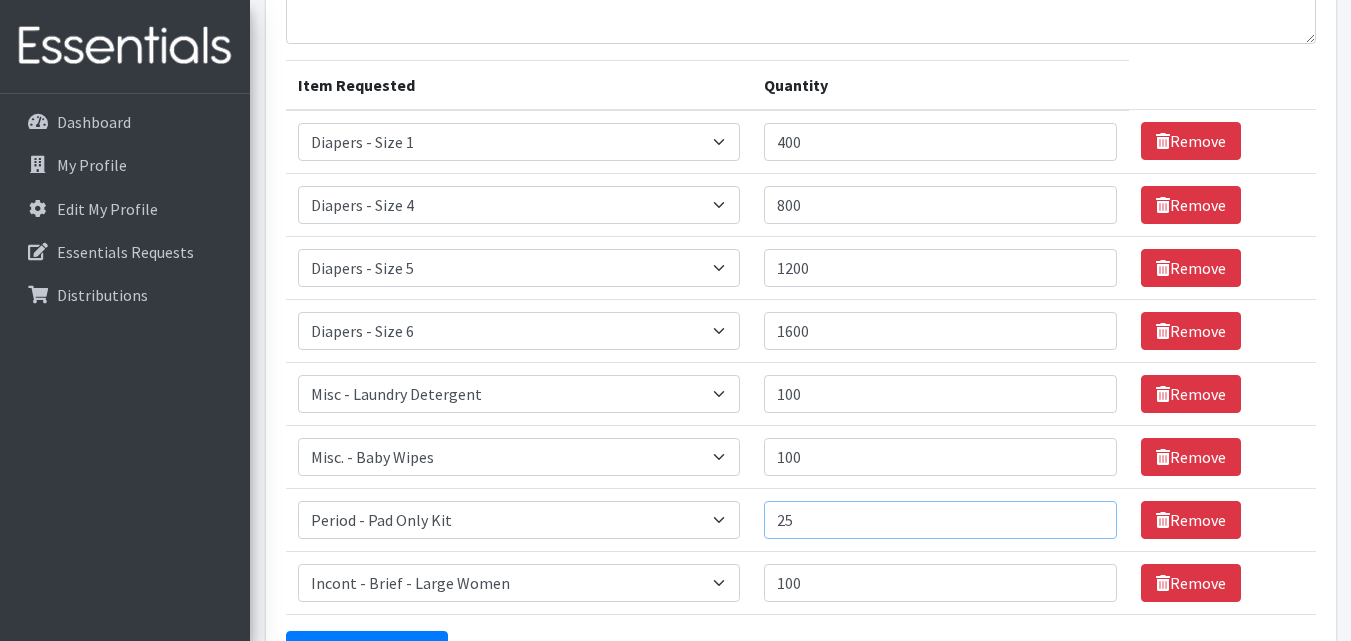type on "25" 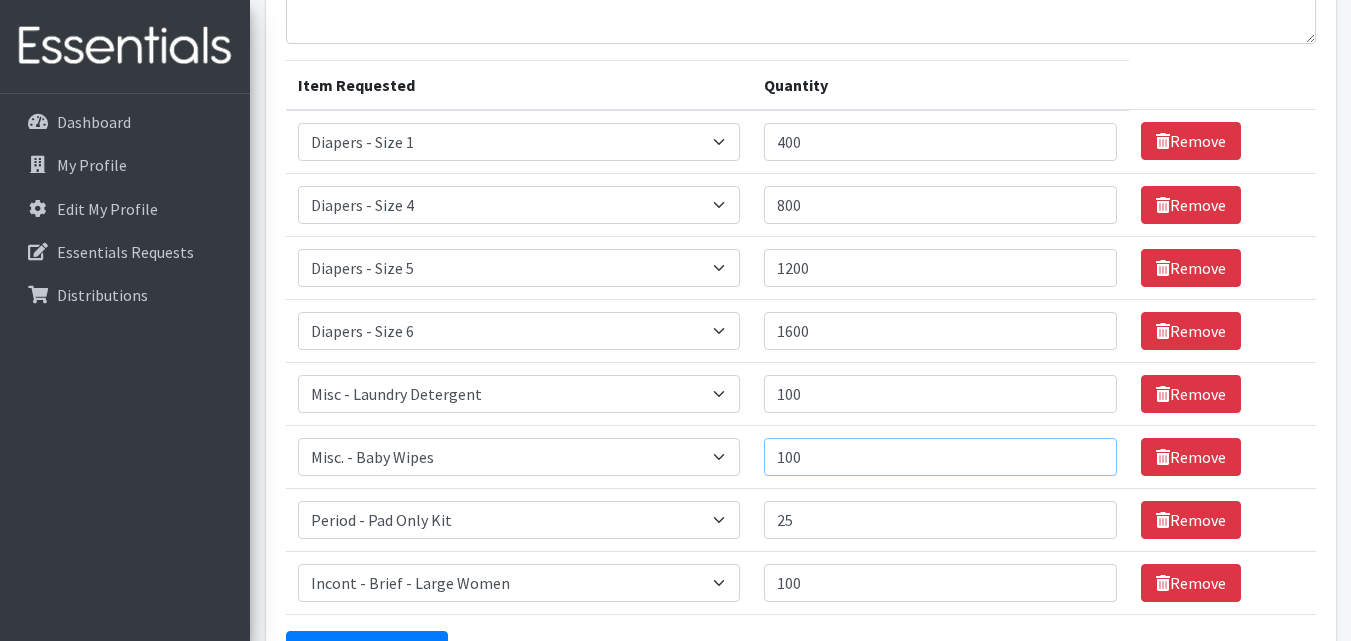 click on "100" at bounding box center (940, 457) 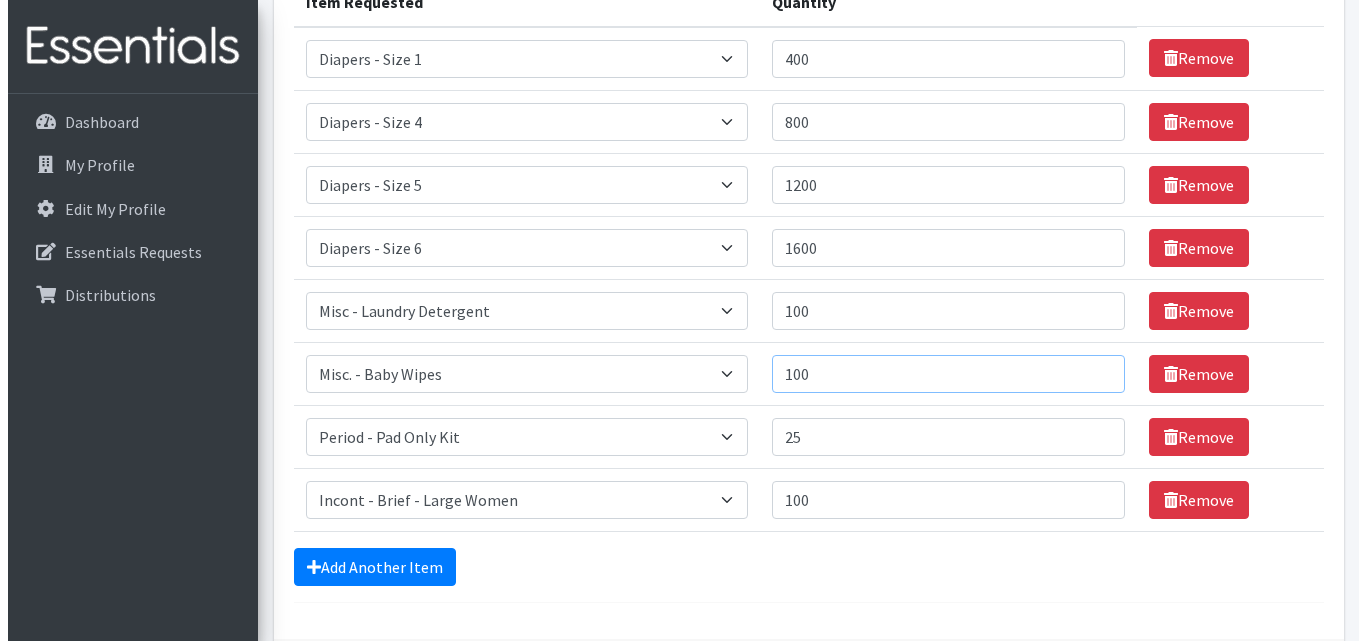 scroll, scrollTop: 434, scrollLeft: 0, axis: vertical 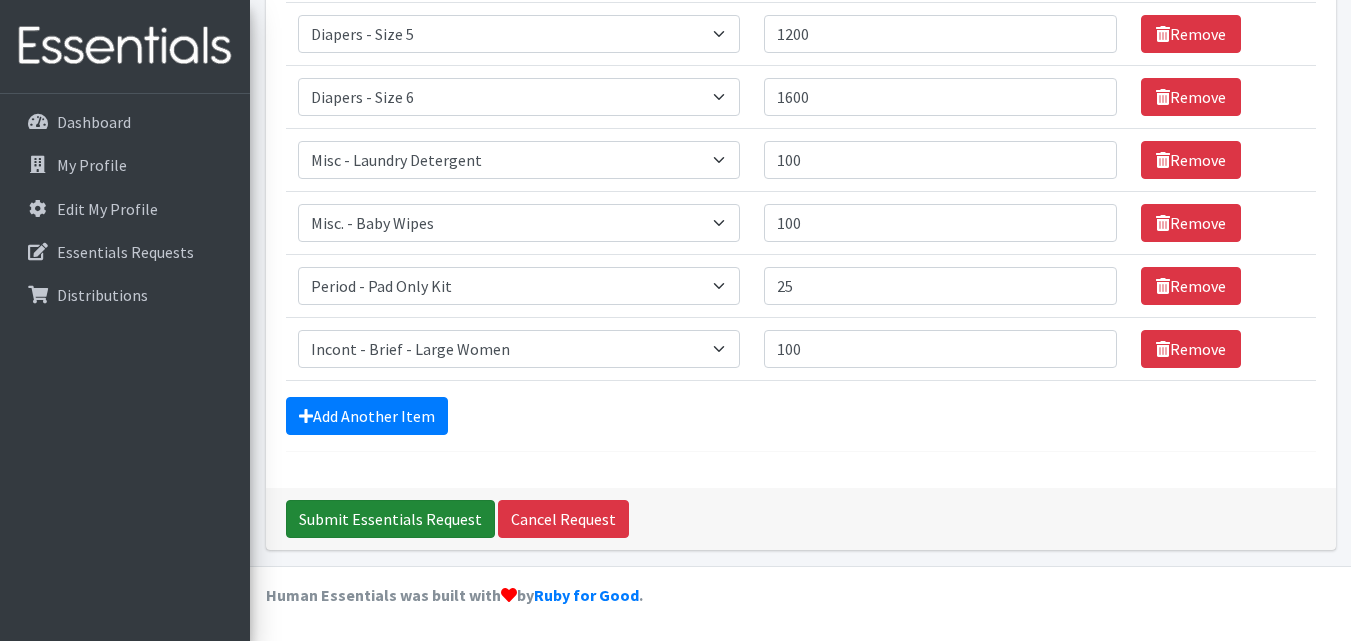 click on "Submit Essentials Request" at bounding box center [390, 519] 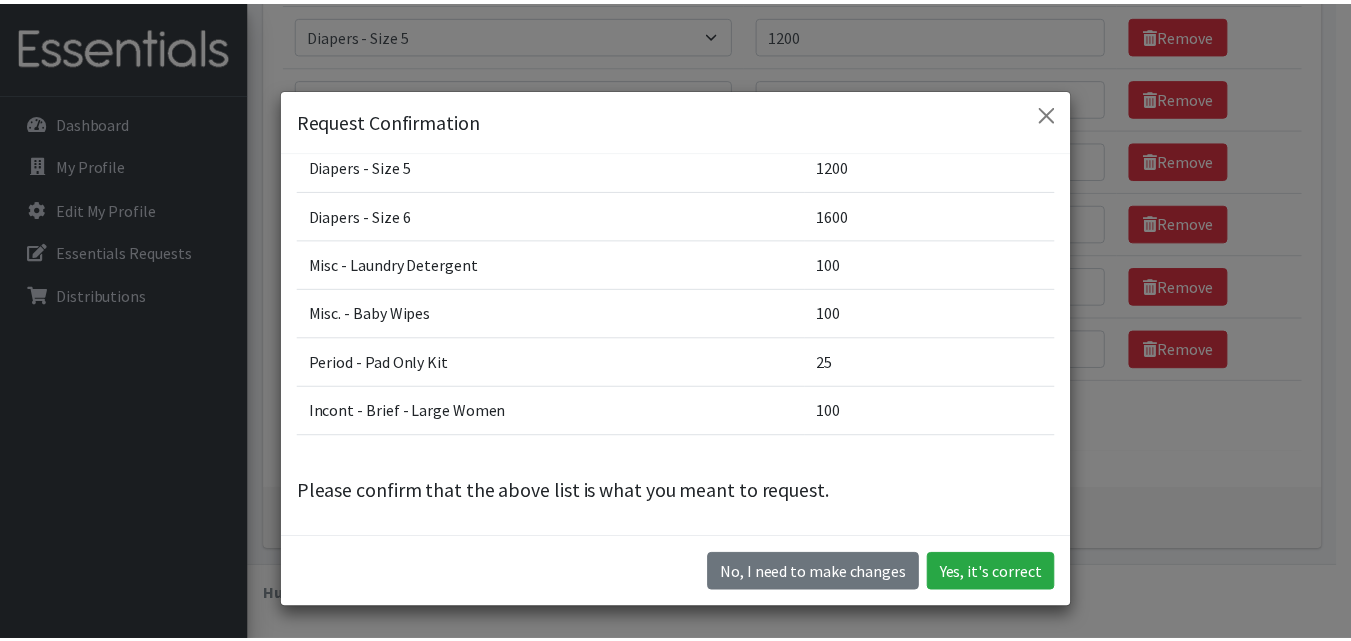 scroll, scrollTop: 176, scrollLeft: 0, axis: vertical 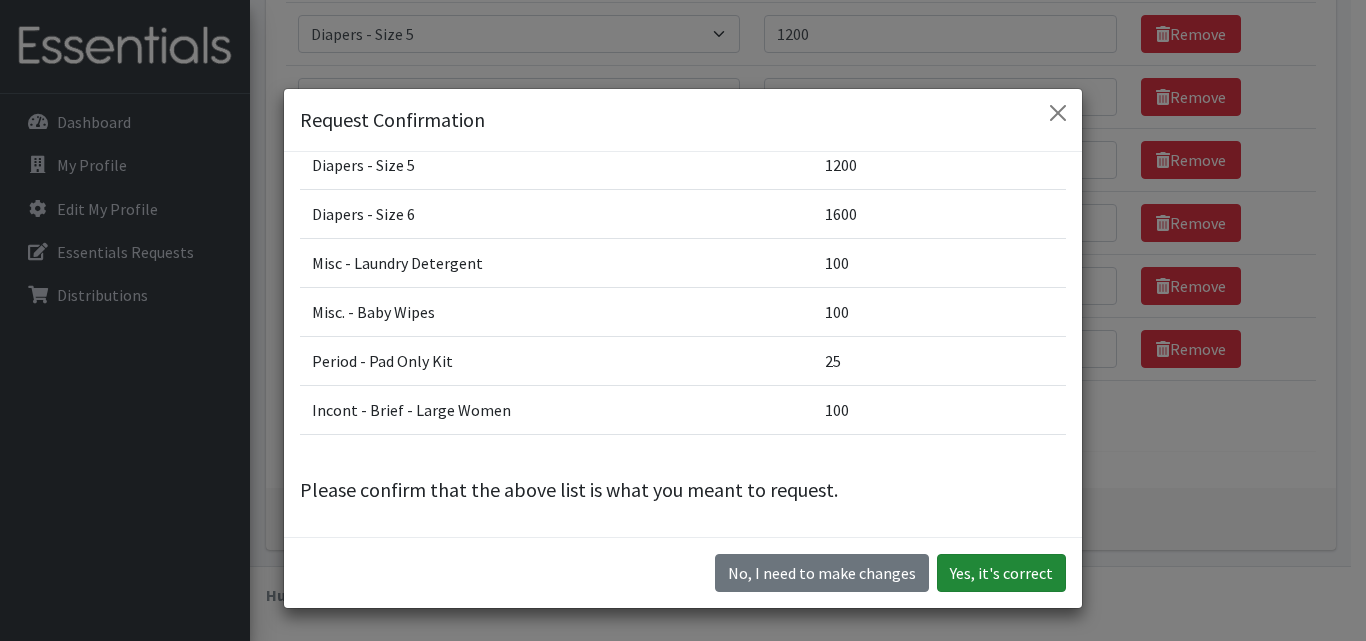 click on "Yes, it's correct" at bounding box center (1001, 573) 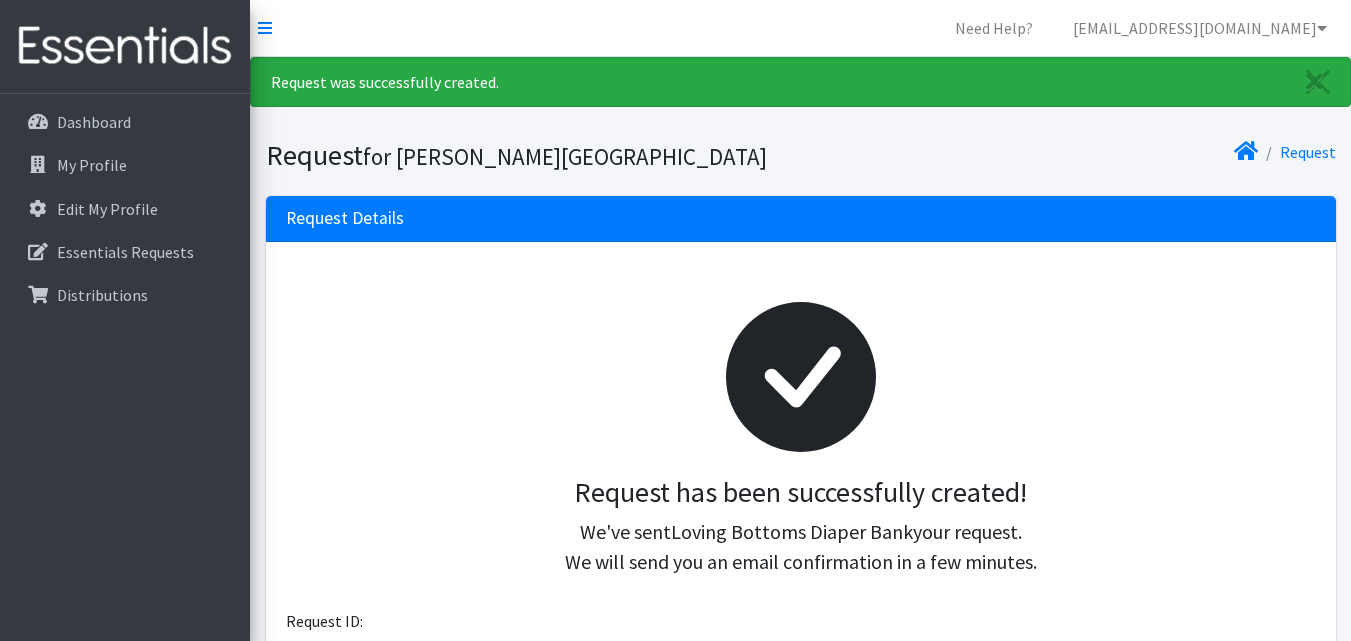 scroll, scrollTop: 0, scrollLeft: 0, axis: both 